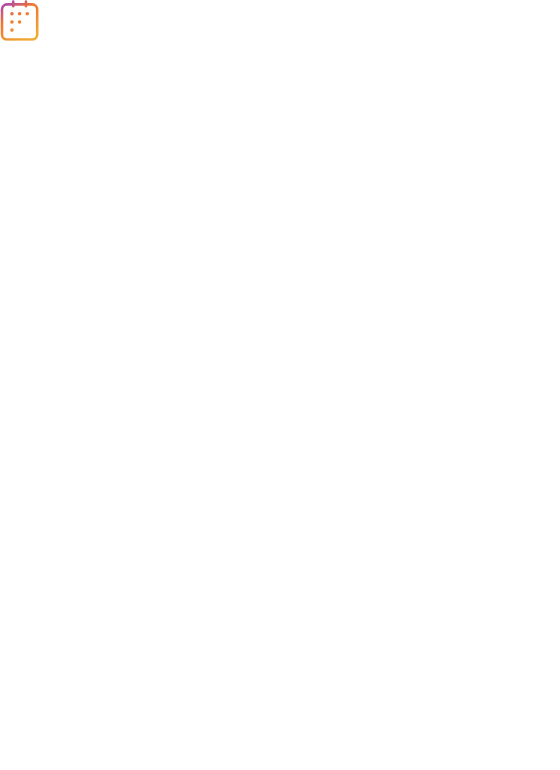 scroll, scrollTop: 0, scrollLeft: 0, axis: both 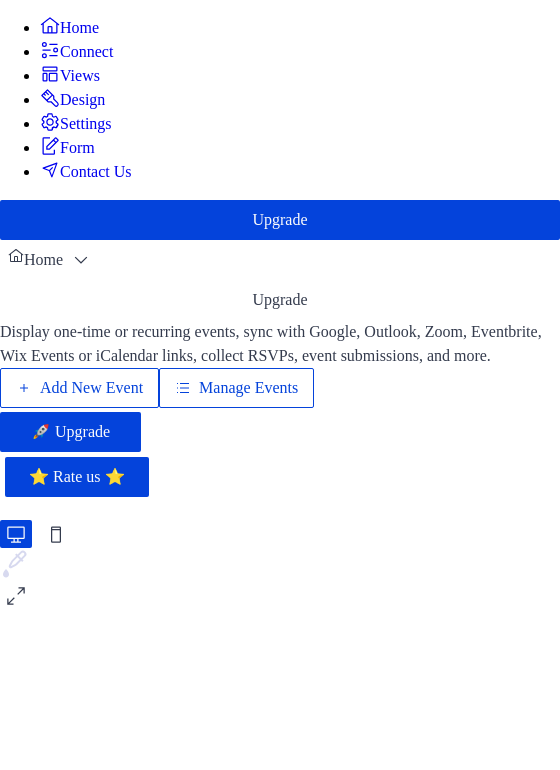 click on "Manage Events" at bounding box center (248, 388) 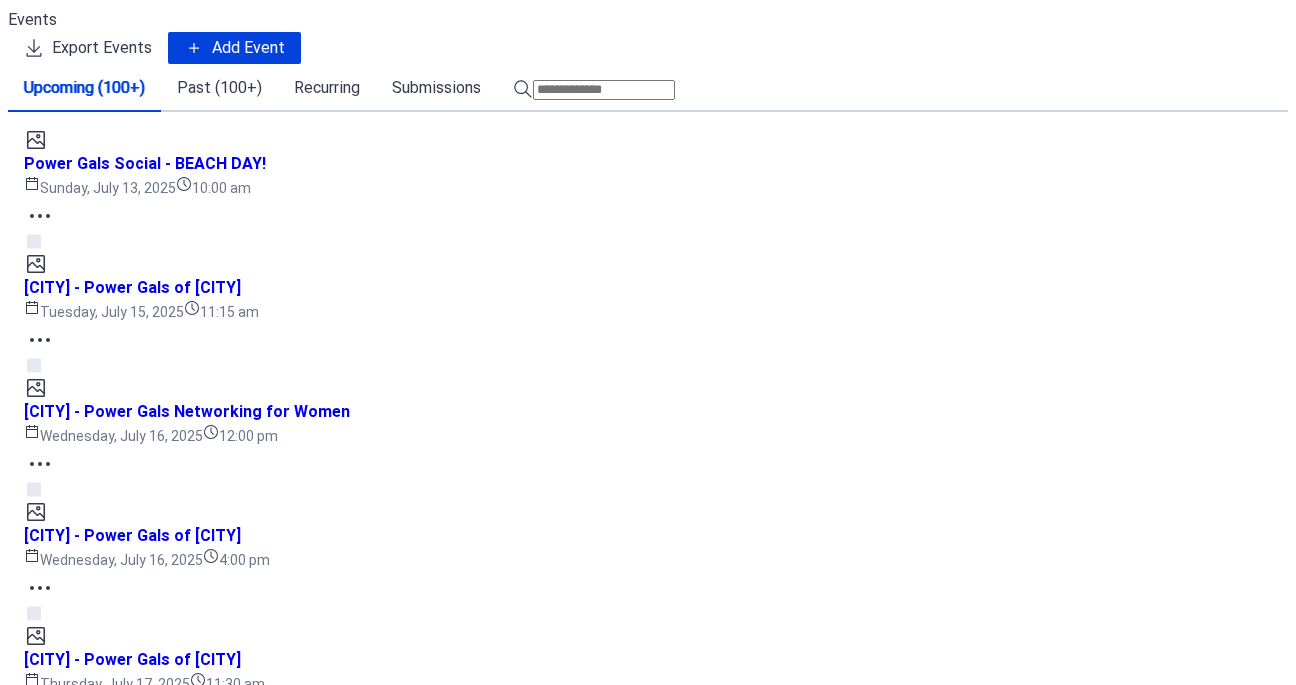 scroll, scrollTop: 0, scrollLeft: 0, axis: both 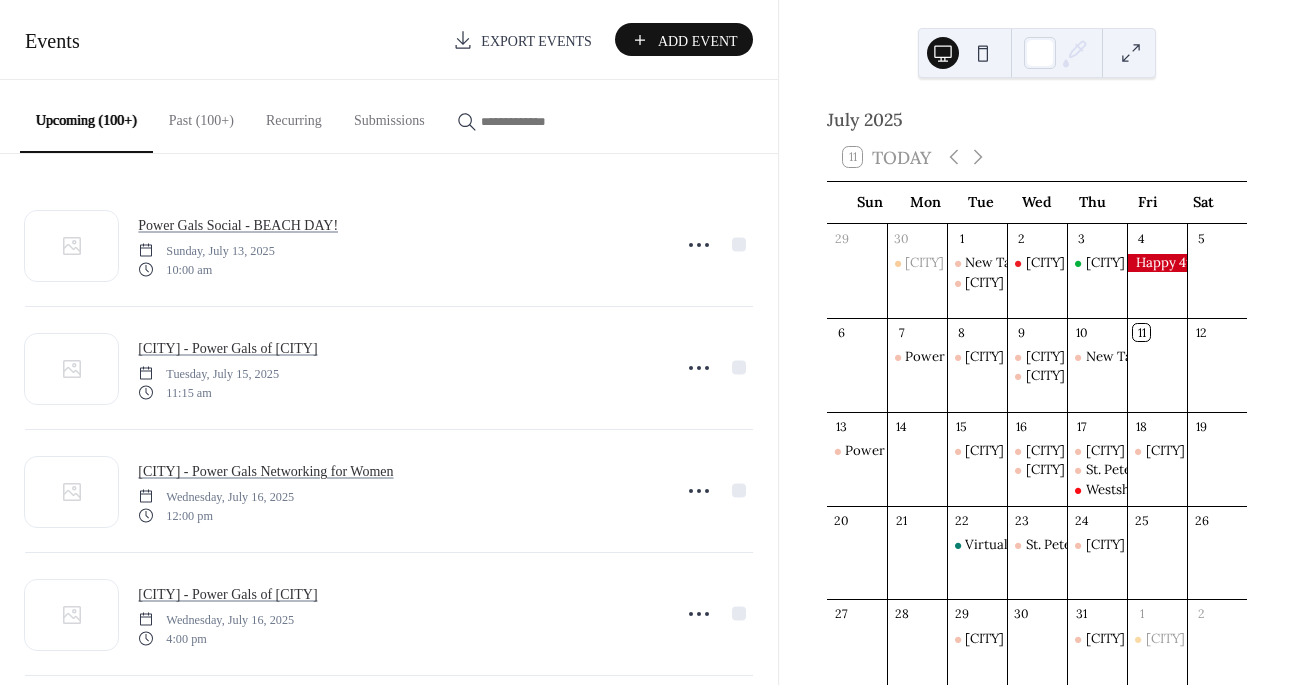 click on "Add Event" at bounding box center [700, 41] 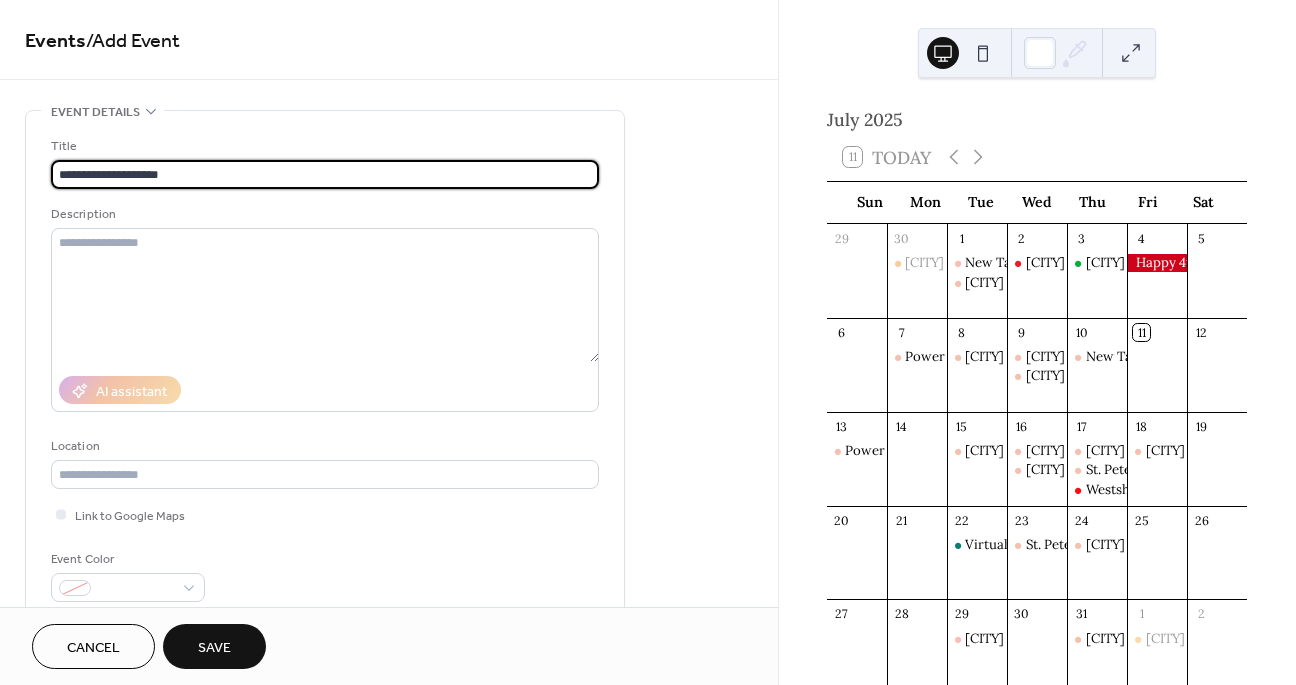 type on "**********" 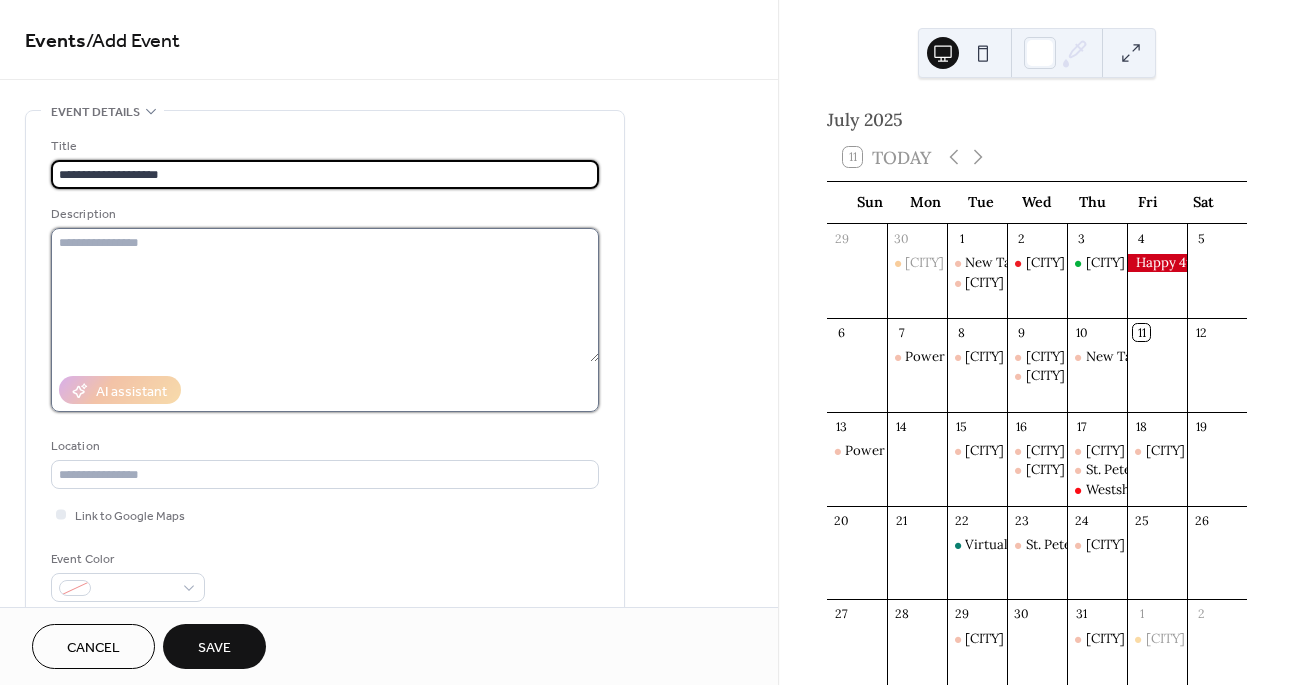 click at bounding box center (325, 295) 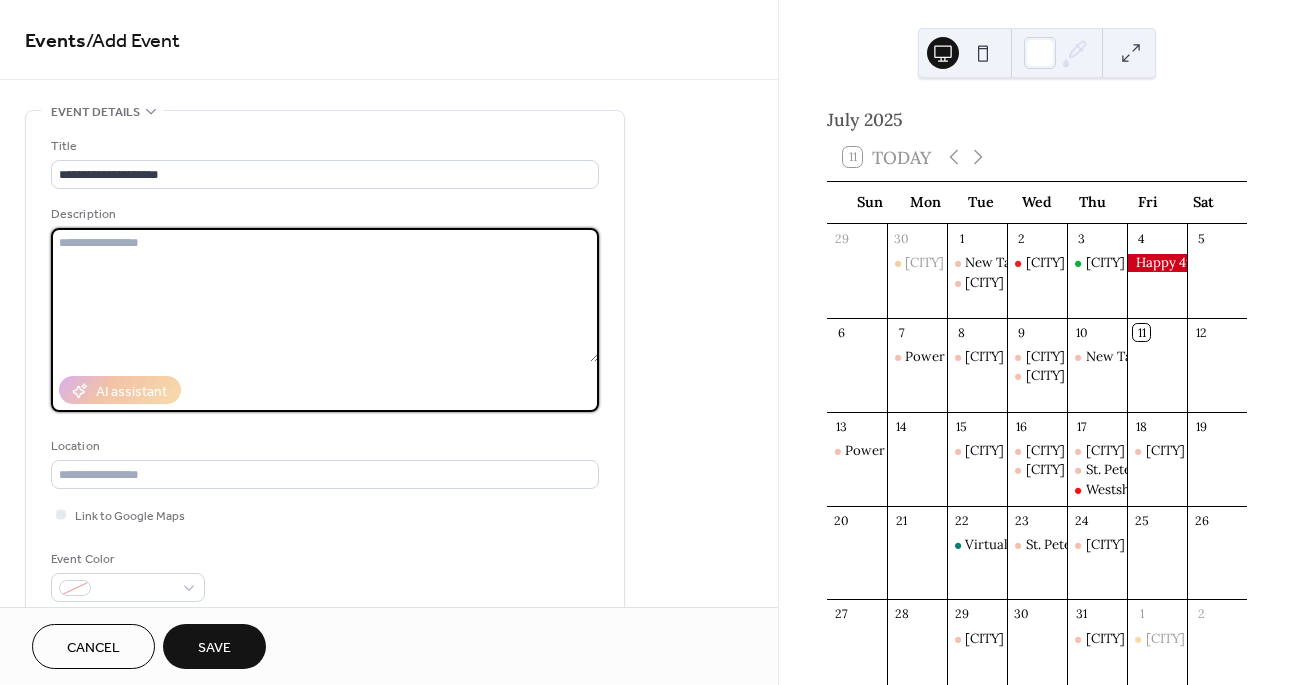 paste on "**********" 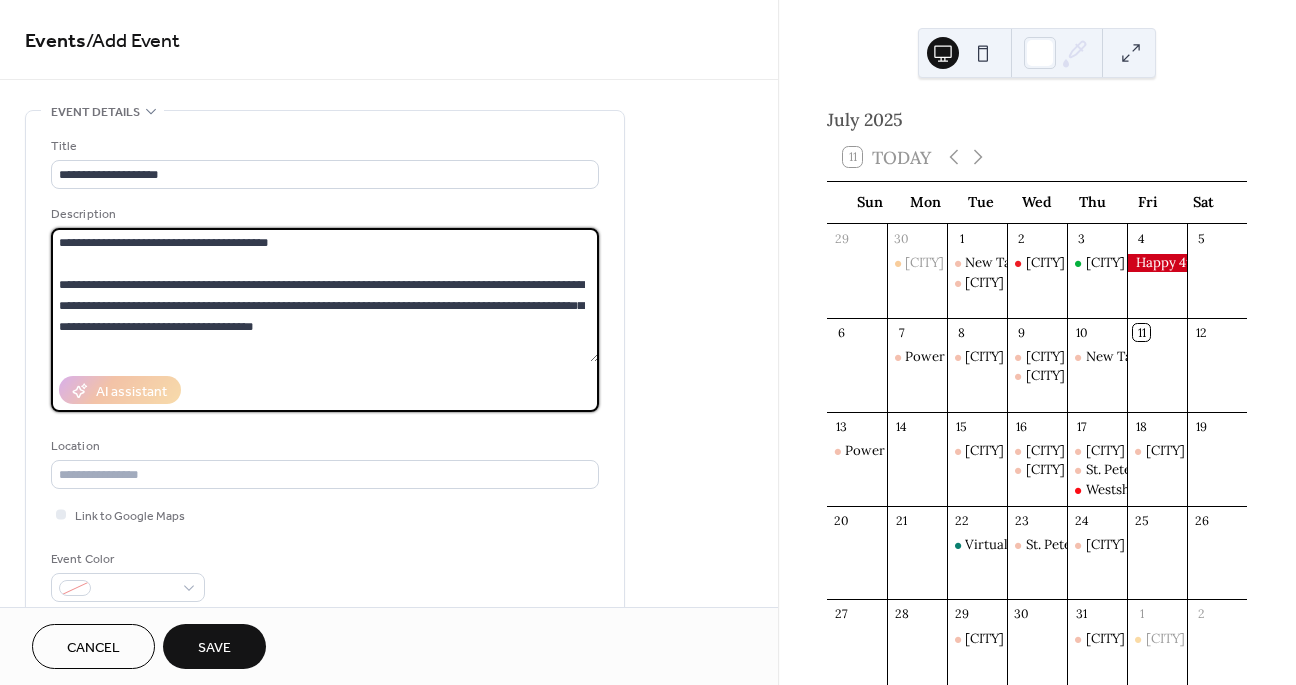 scroll, scrollTop: 291, scrollLeft: 0, axis: vertical 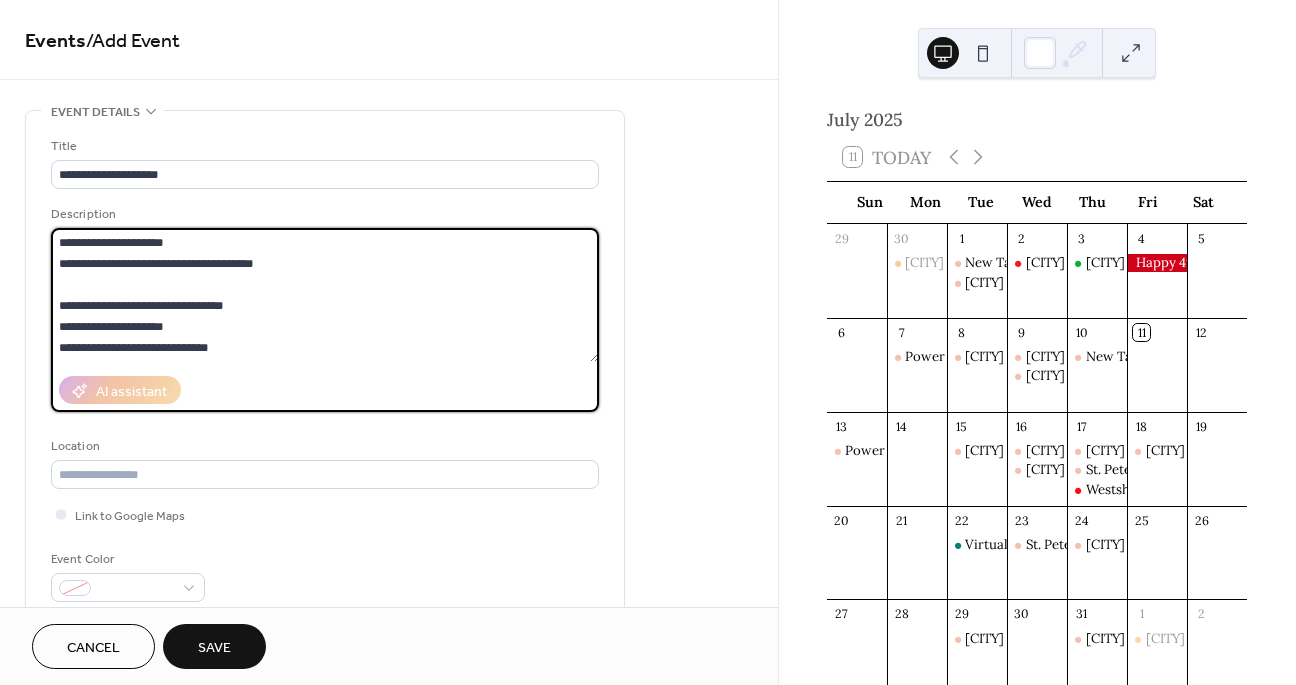 drag, startPoint x: 234, startPoint y: 314, endPoint x: 220, endPoint y: 316, distance: 14.142136 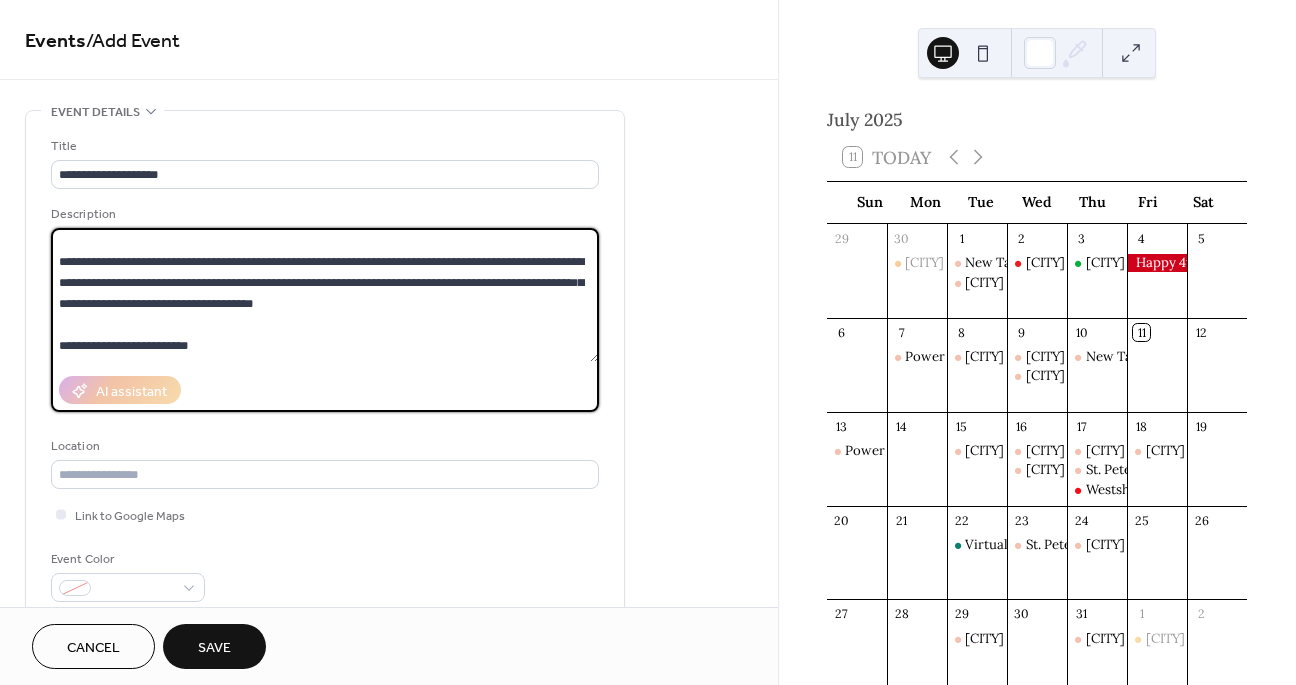 scroll, scrollTop: 2, scrollLeft: 0, axis: vertical 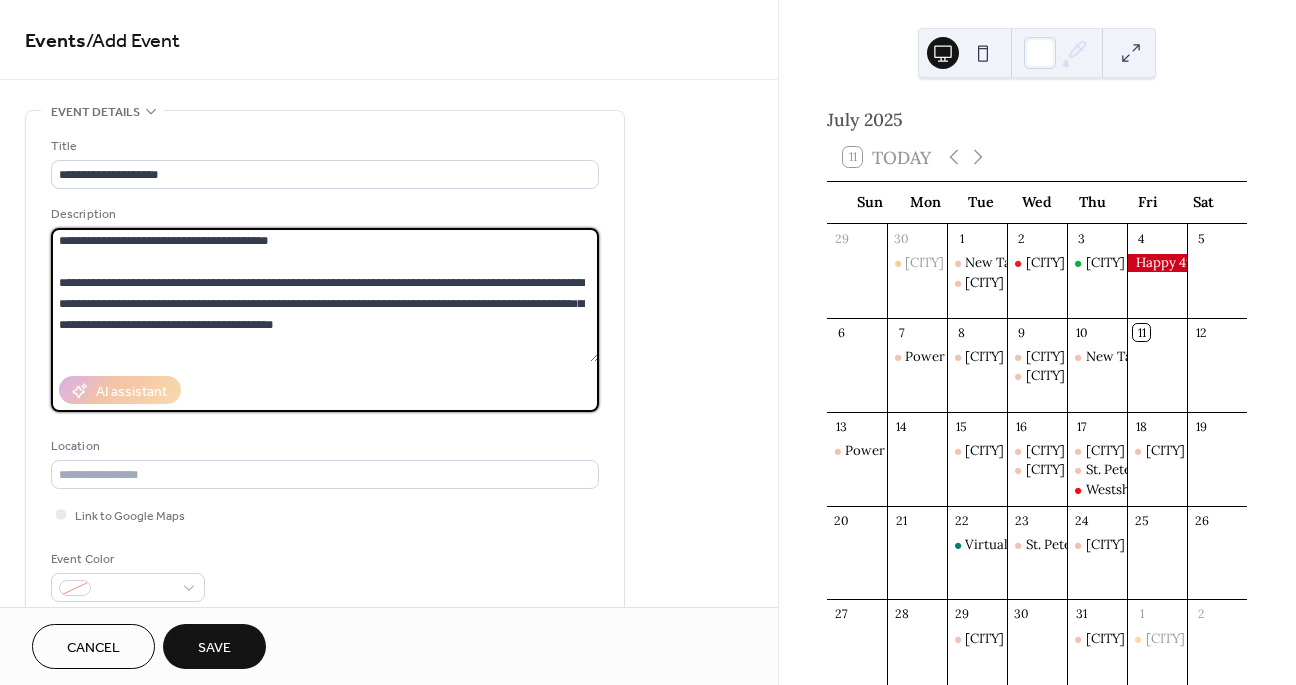 click on "**********" at bounding box center [325, 295] 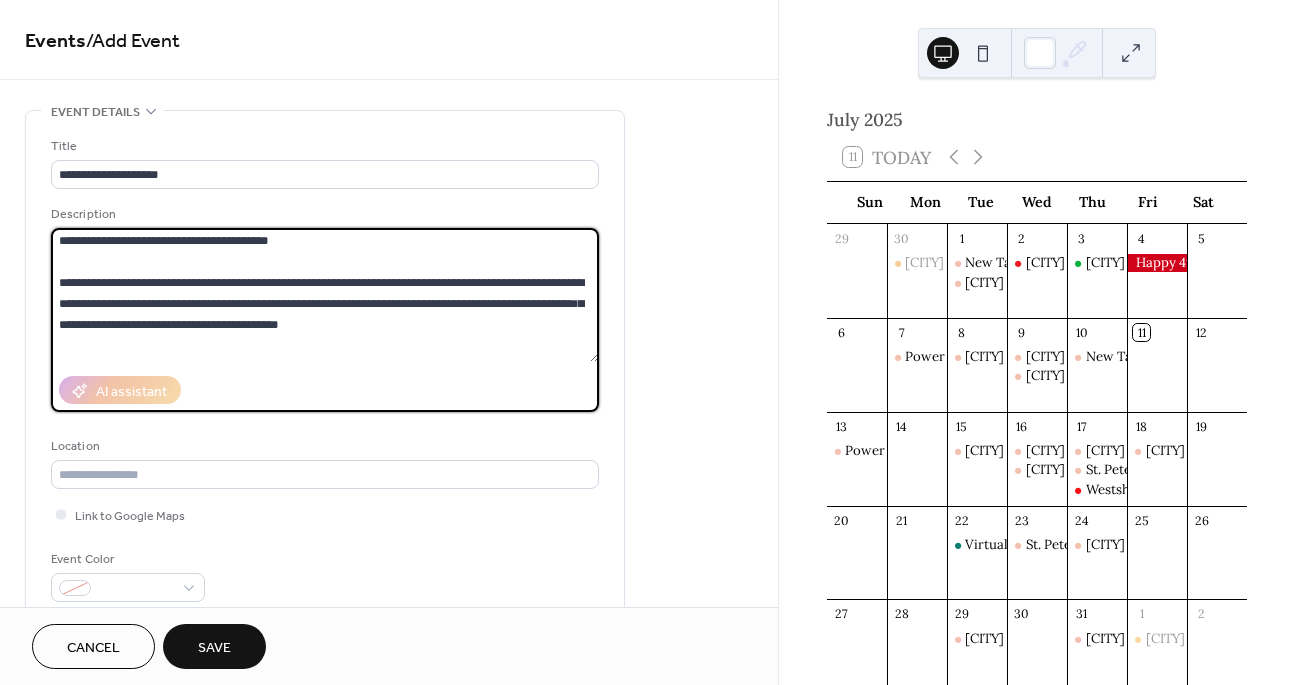click on "**********" at bounding box center (325, 295) 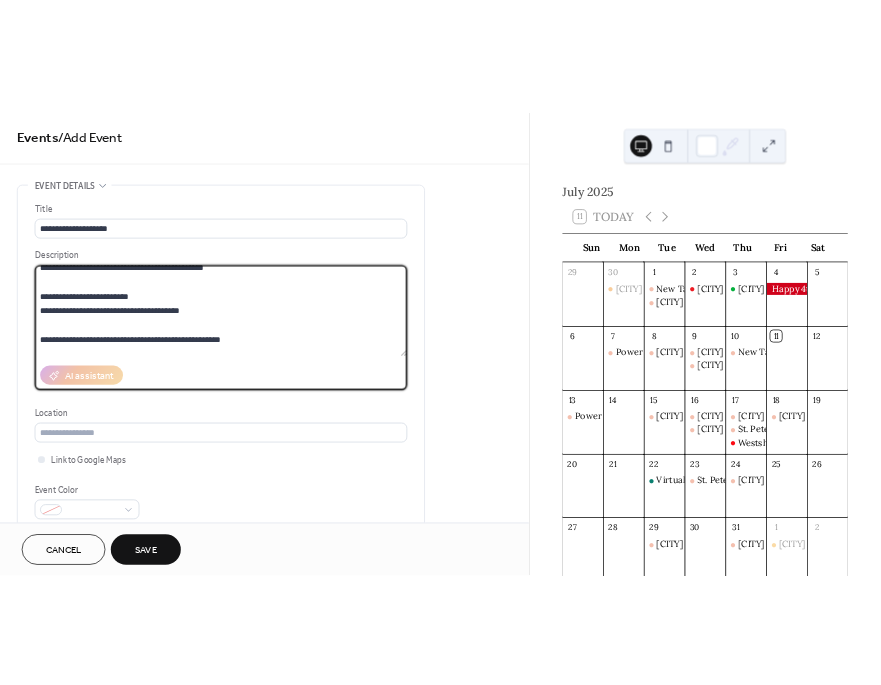 scroll, scrollTop: 108, scrollLeft: 0, axis: vertical 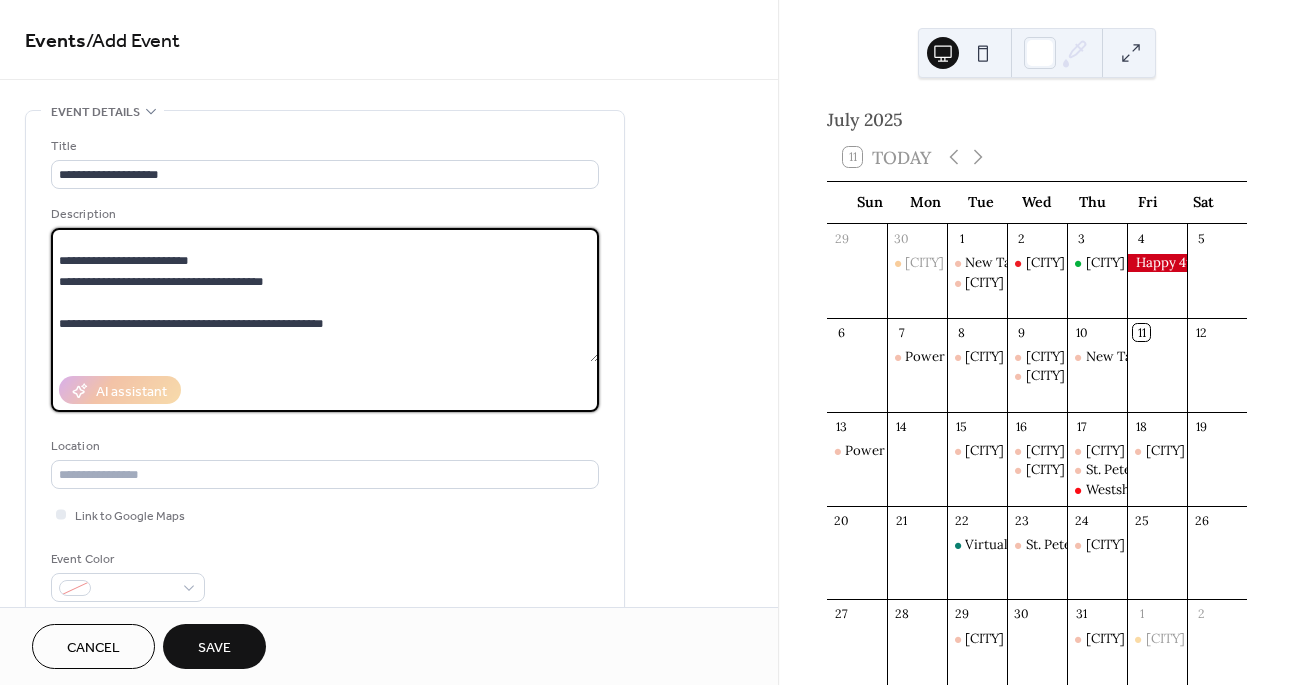 click on "**********" at bounding box center (325, 295) 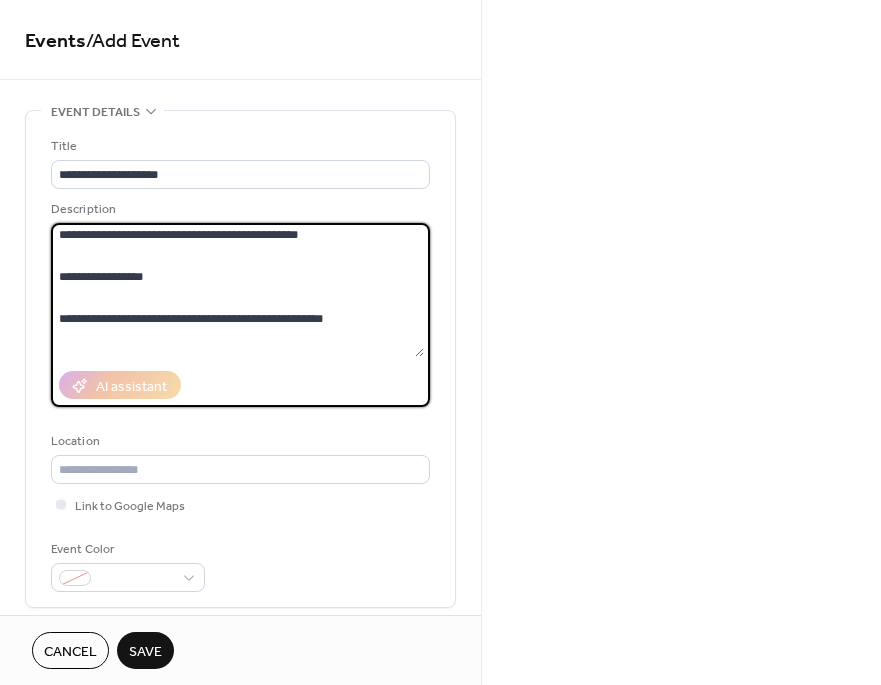 paste on "**********" 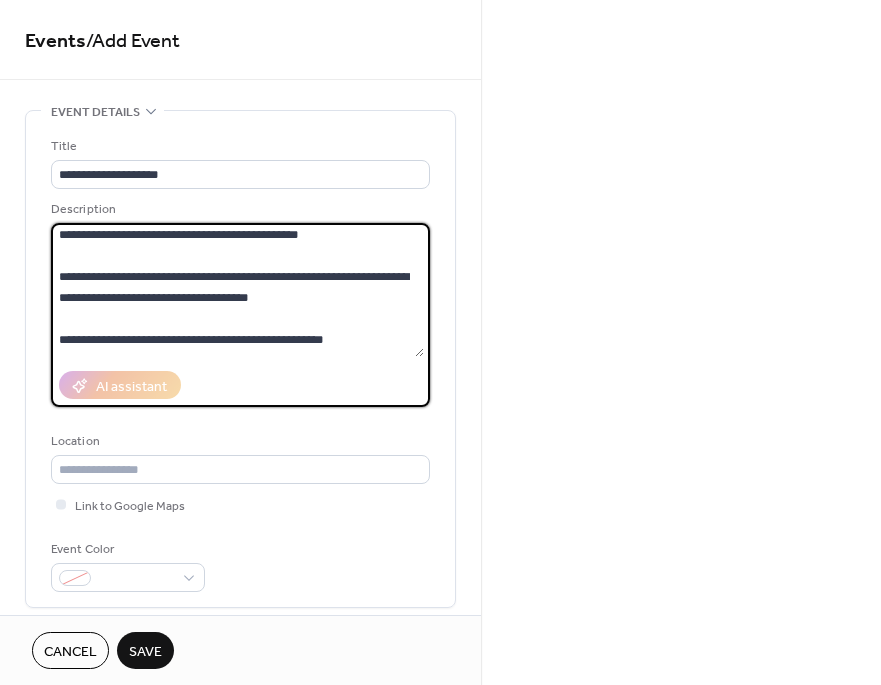 click on "**********" at bounding box center [237, 290] 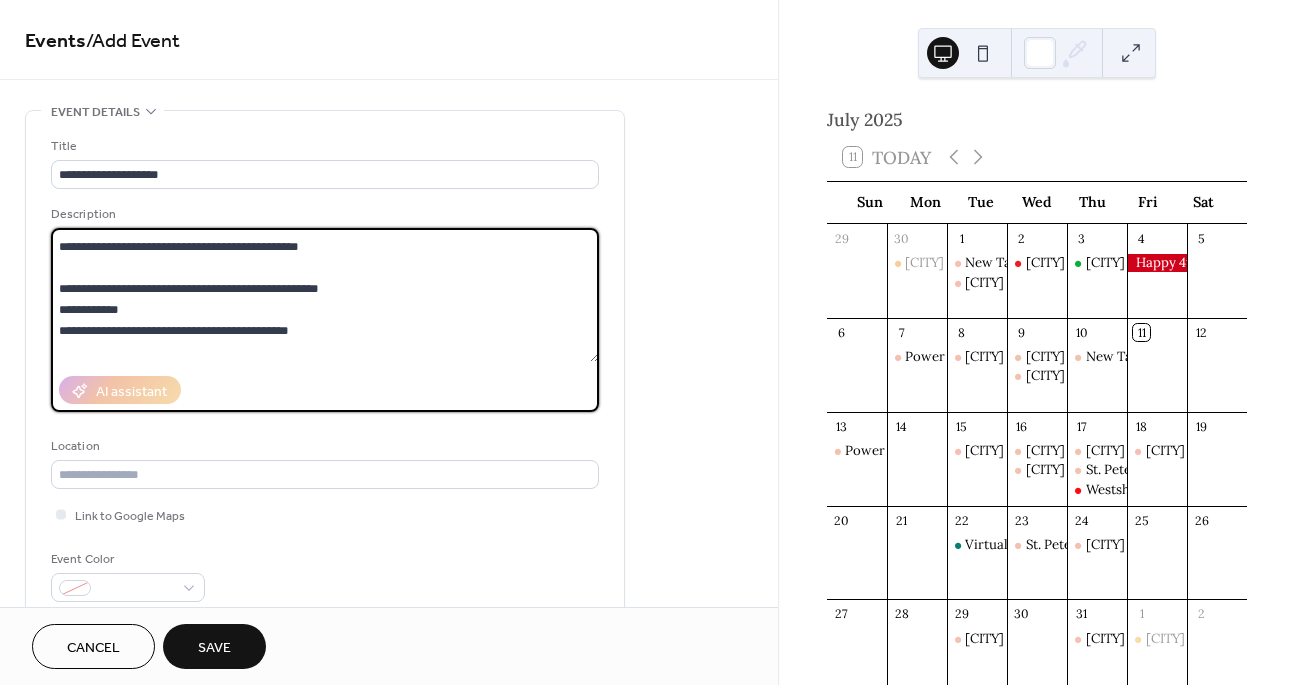 scroll, scrollTop: 103, scrollLeft: 0, axis: vertical 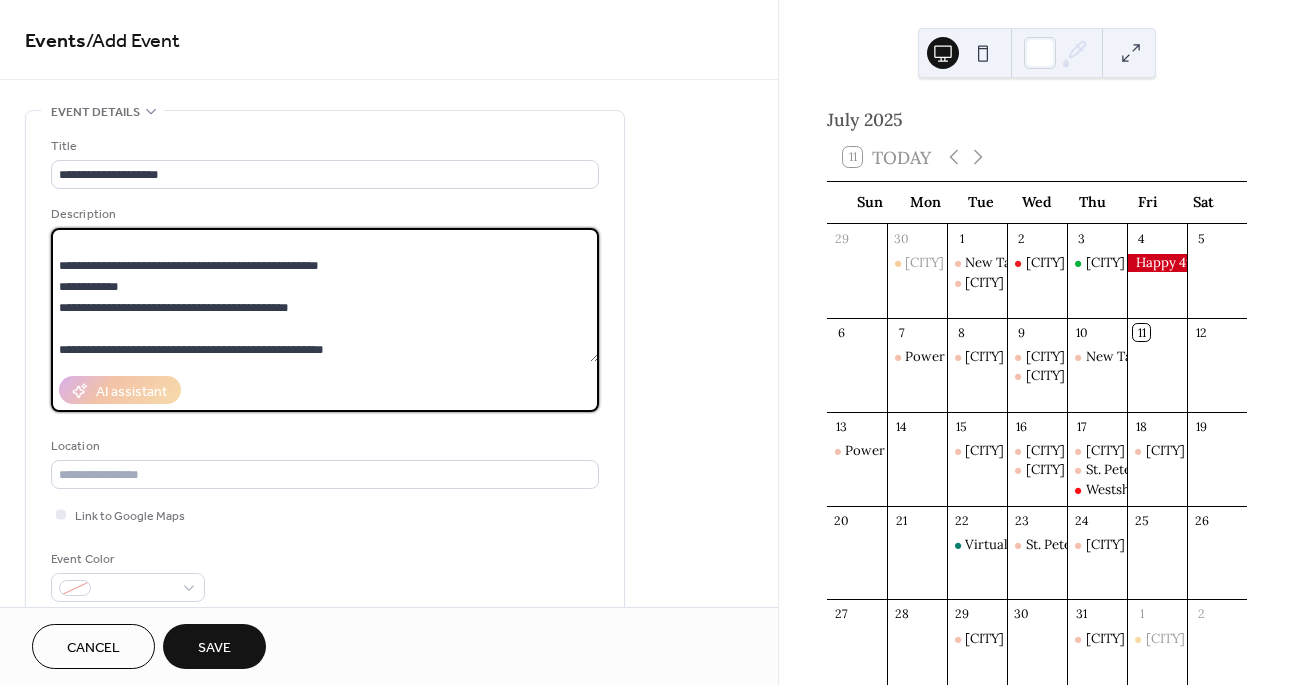 click on "**********" at bounding box center (325, 295) 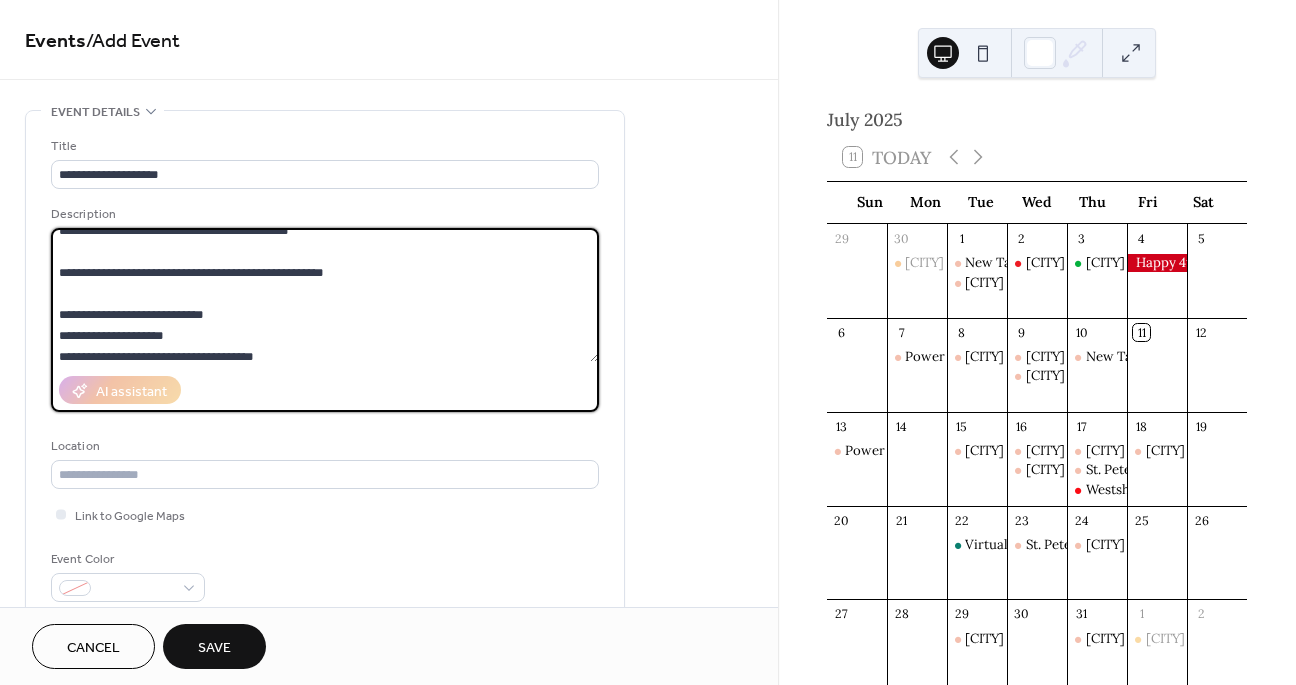 scroll, scrollTop: 192, scrollLeft: 0, axis: vertical 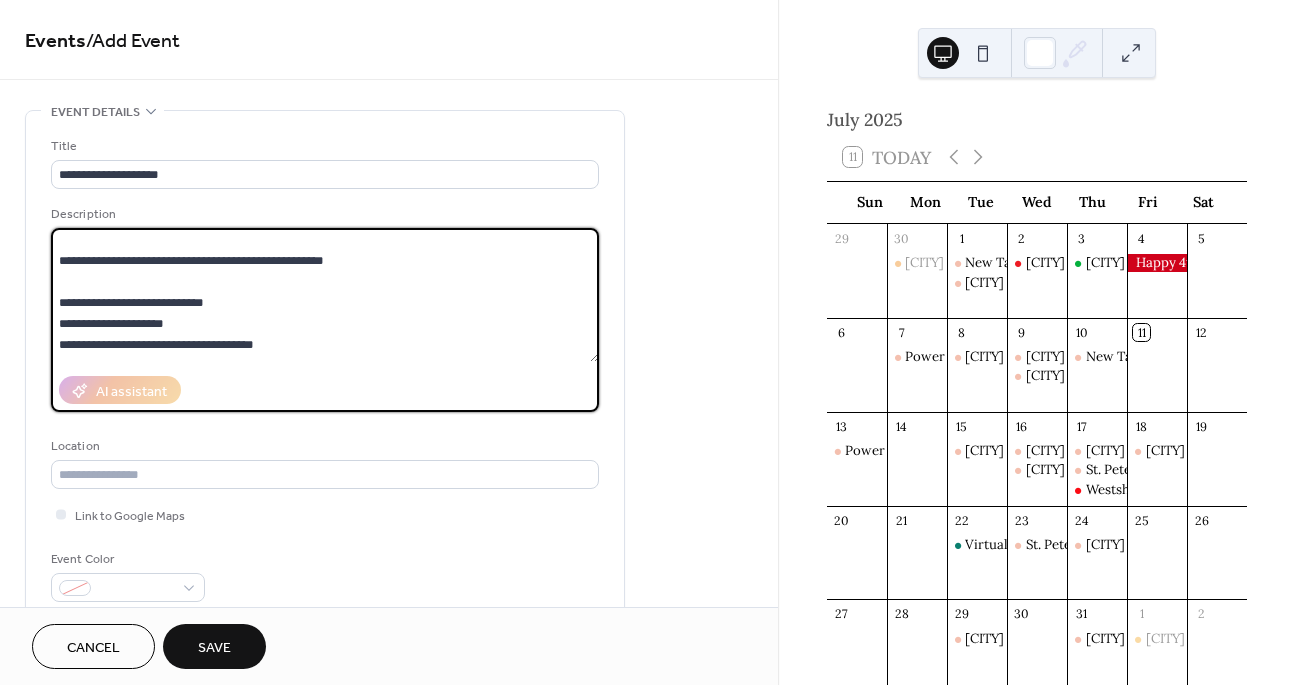 click on "**********" at bounding box center [325, 295] 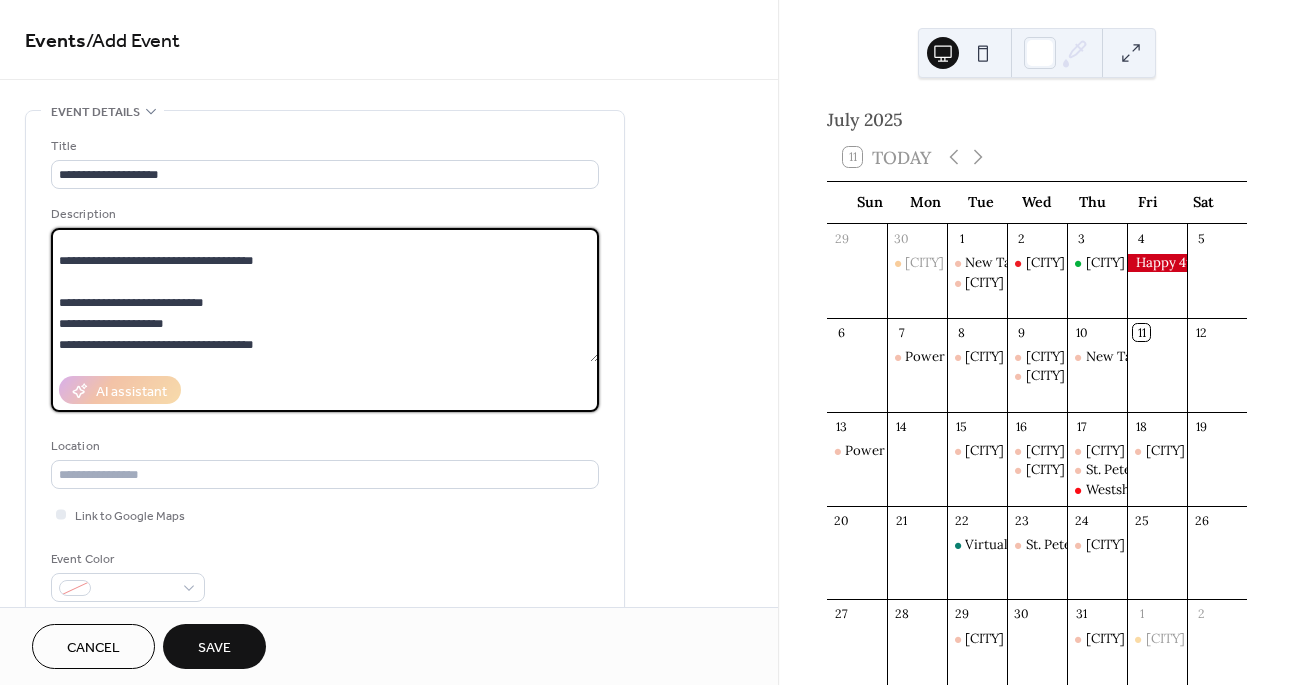 drag, startPoint x: 204, startPoint y: 326, endPoint x: 47, endPoint y: 299, distance: 159.30473 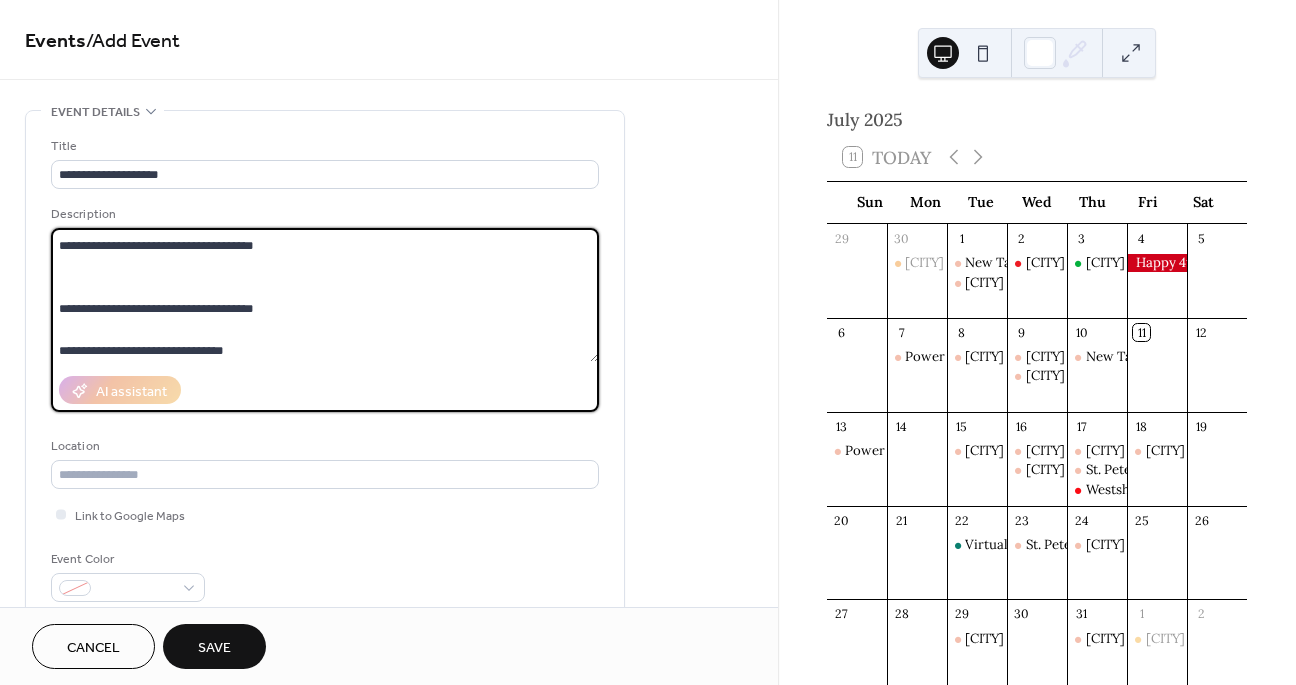 scroll, scrollTop: 228, scrollLeft: 0, axis: vertical 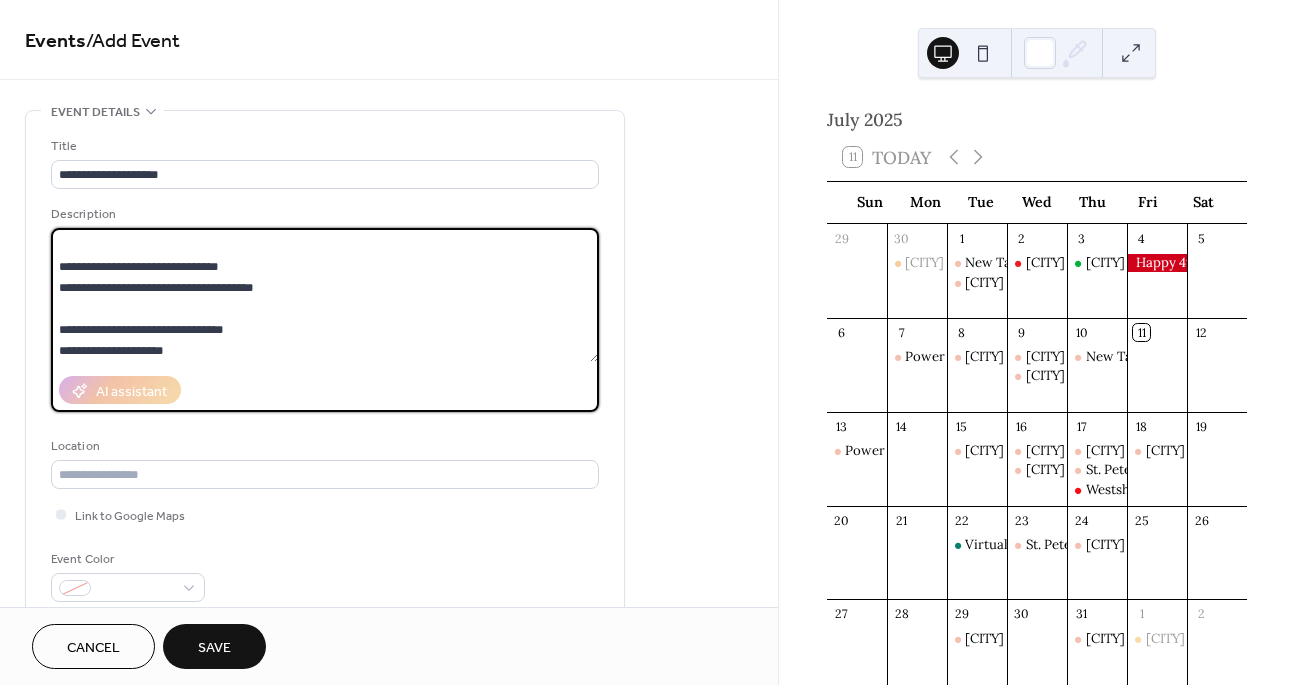 click on "**********" at bounding box center [325, 295] 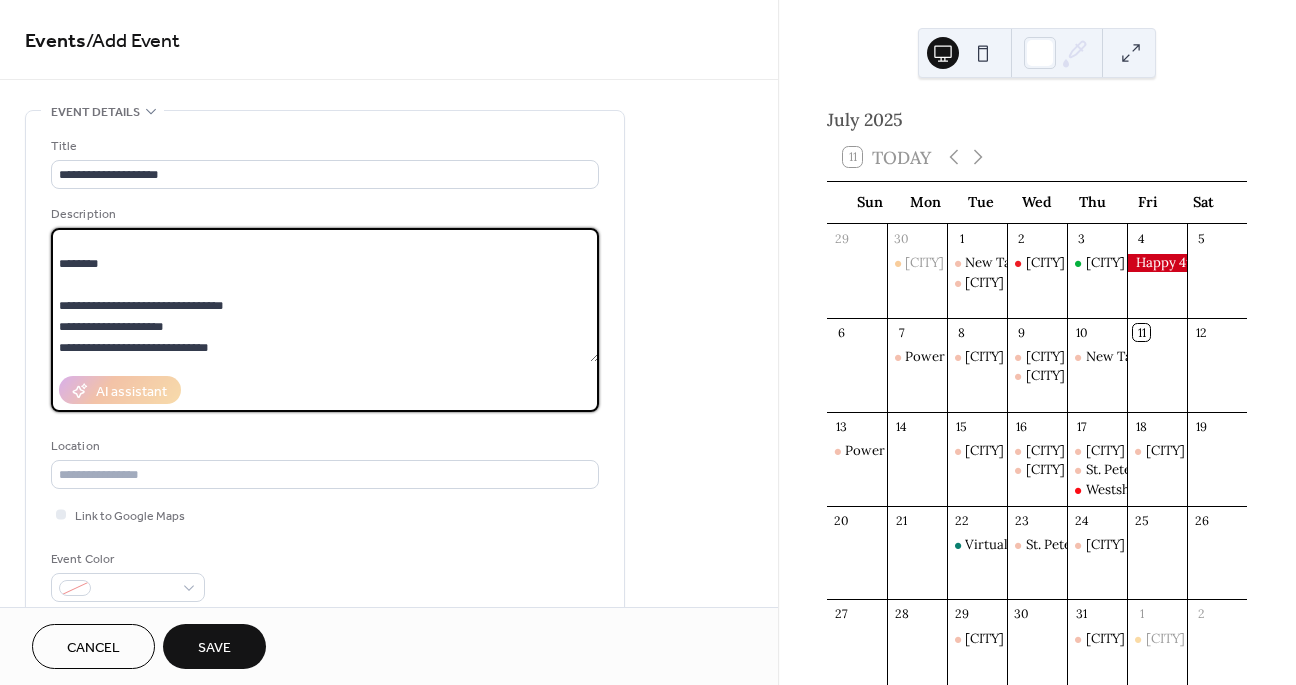 scroll, scrollTop: 275, scrollLeft: 0, axis: vertical 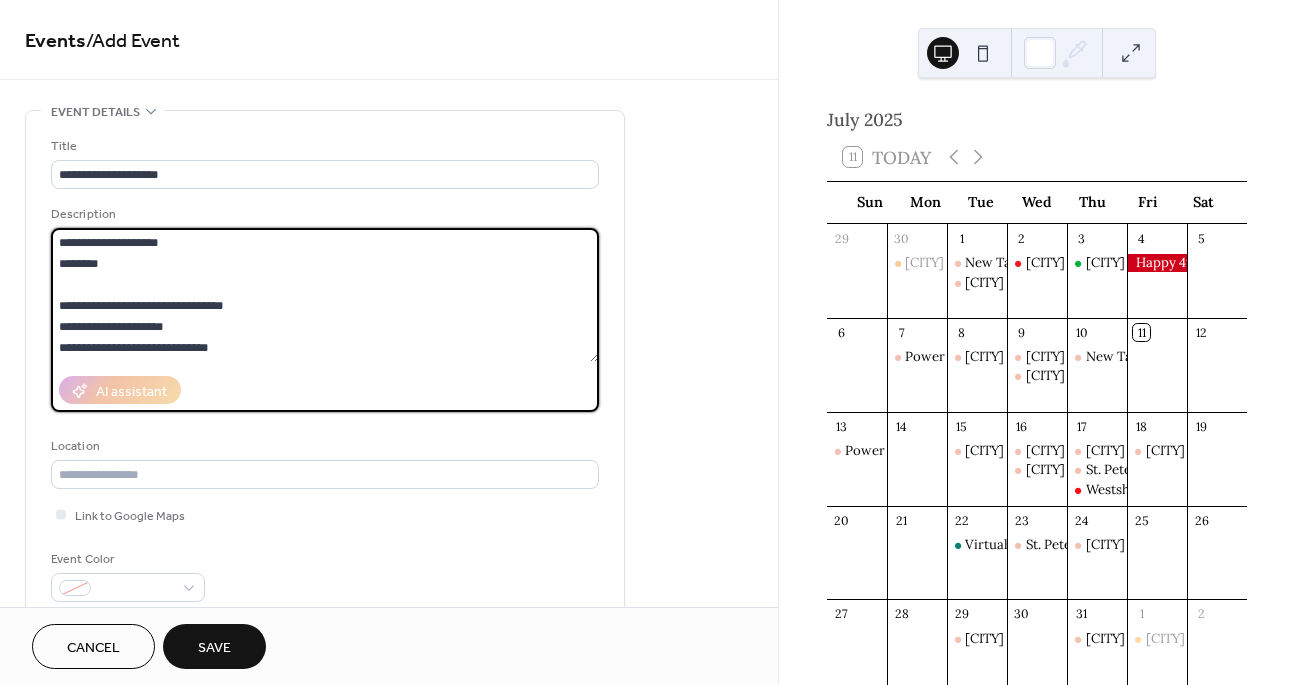 click on "**********" at bounding box center (325, 295) 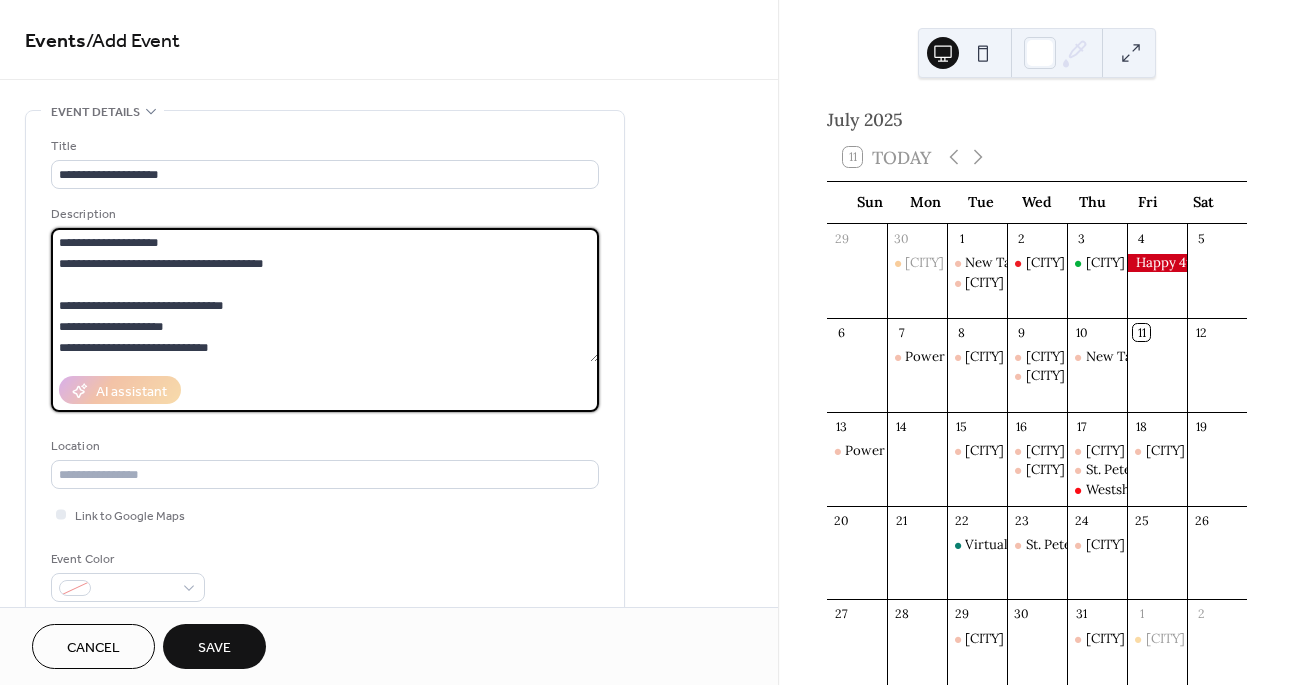 drag, startPoint x: 242, startPoint y: 344, endPoint x: 21, endPoint y: 304, distance: 224.59074 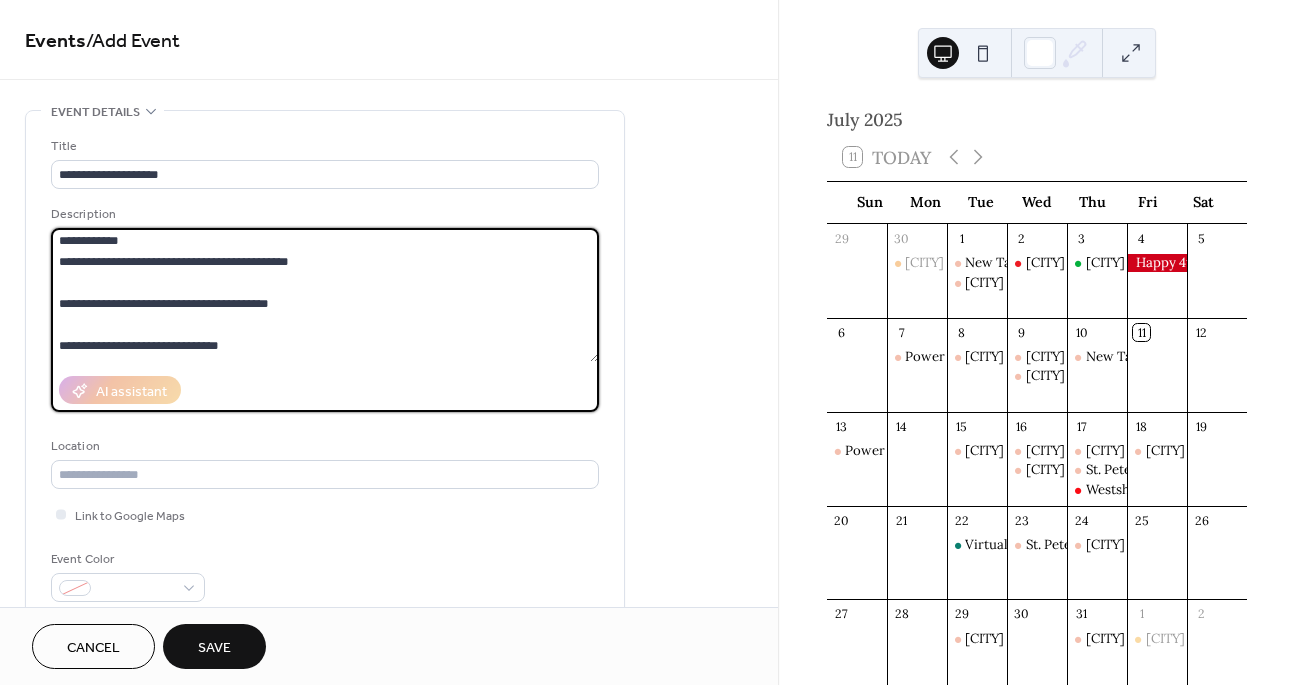 scroll, scrollTop: 128, scrollLeft: 0, axis: vertical 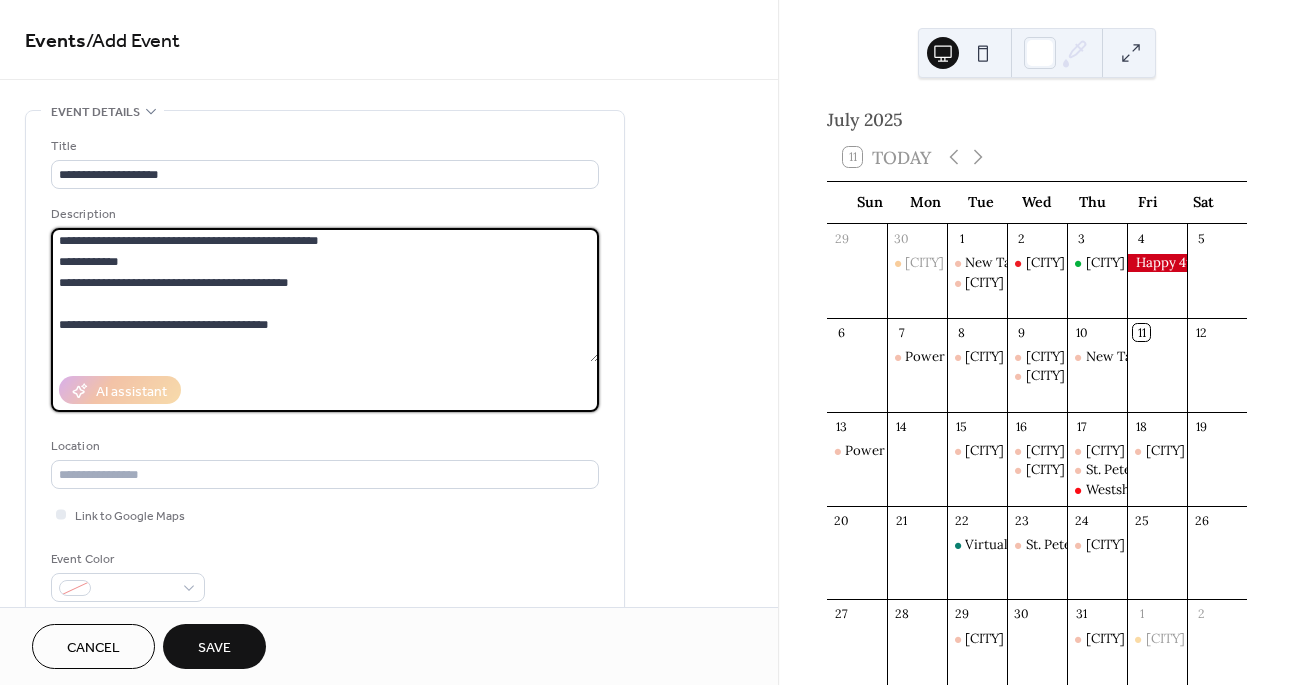 drag, startPoint x: 304, startPoint y: 281, endPoint x: 106, endPoint y: 284, distance: 198.02272 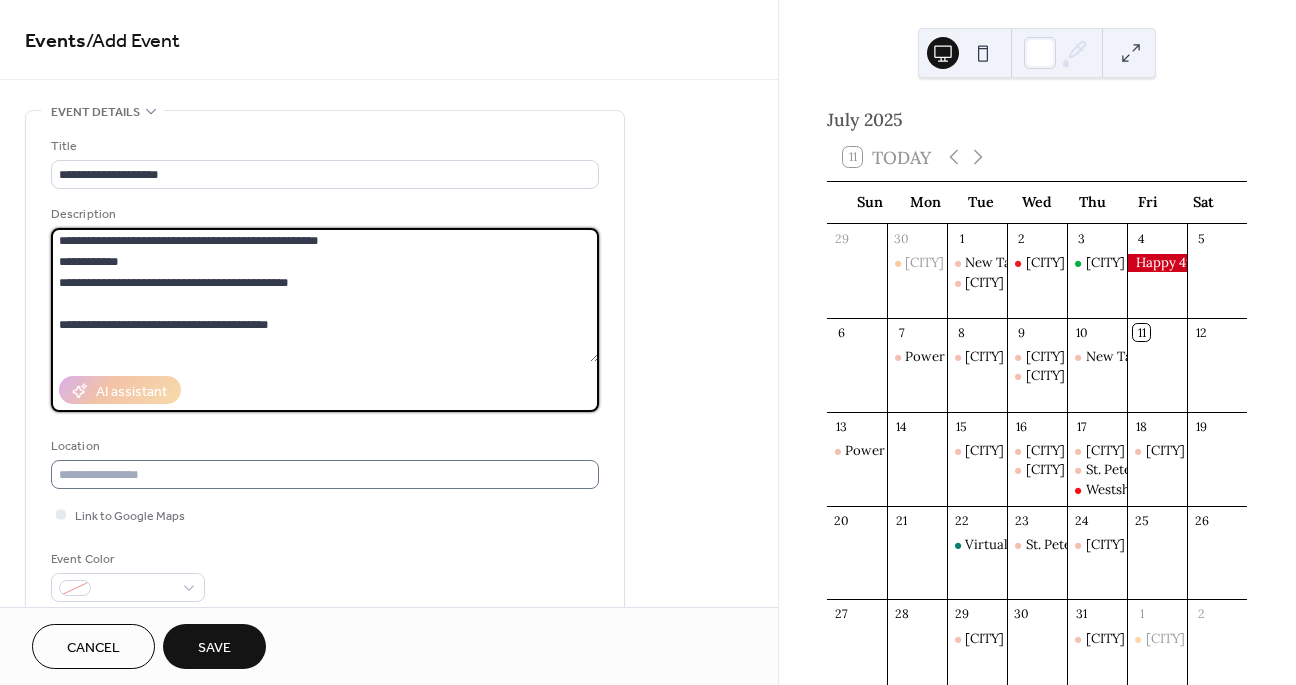 type on "**********" 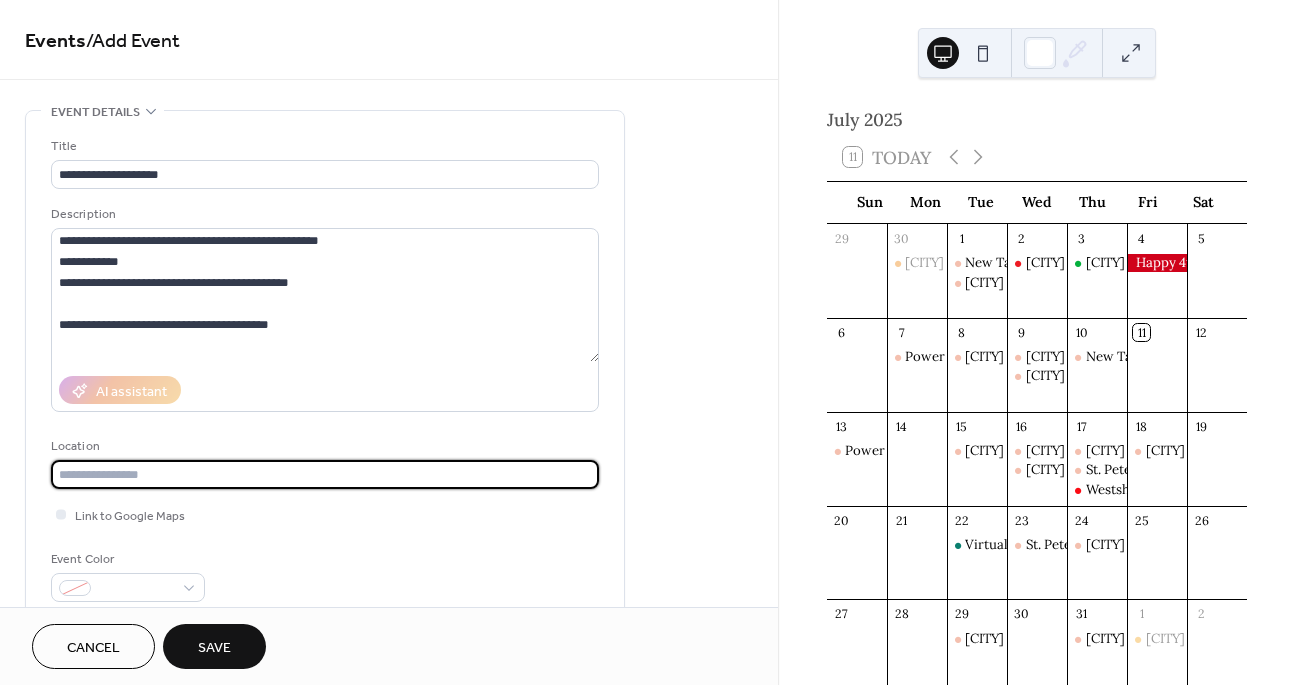 click at bounding box center [325, 474] 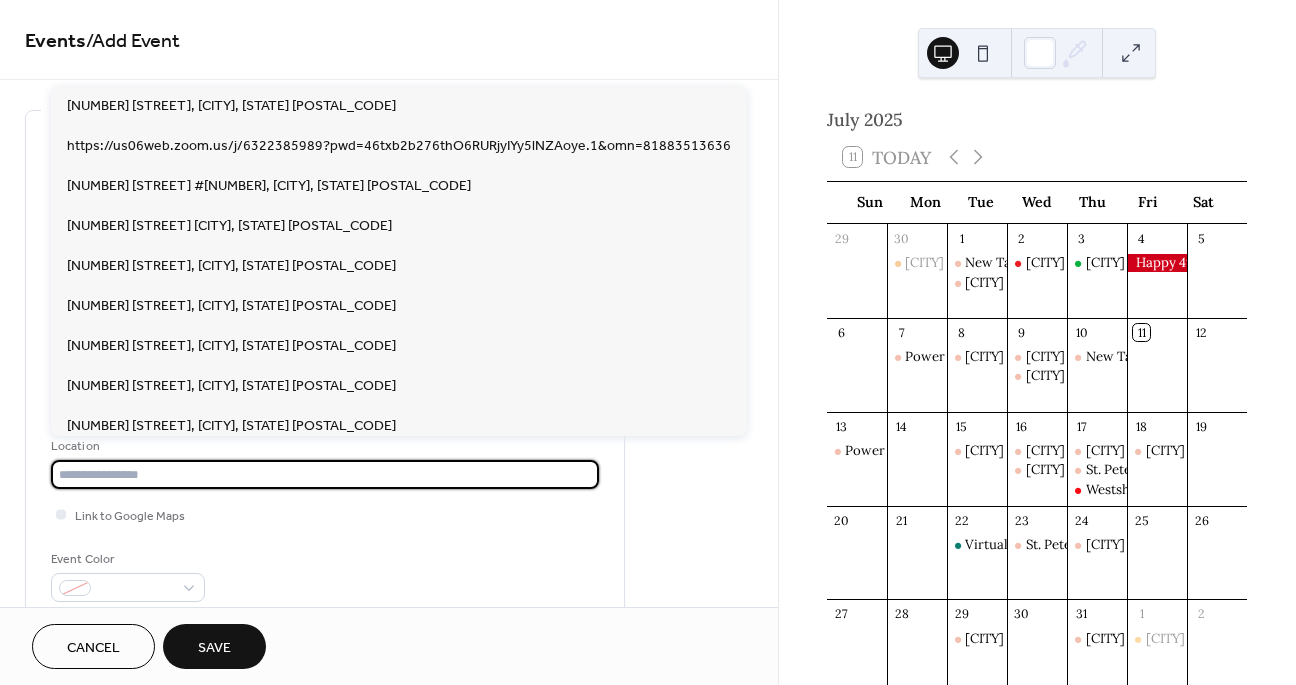 paste on "**********" 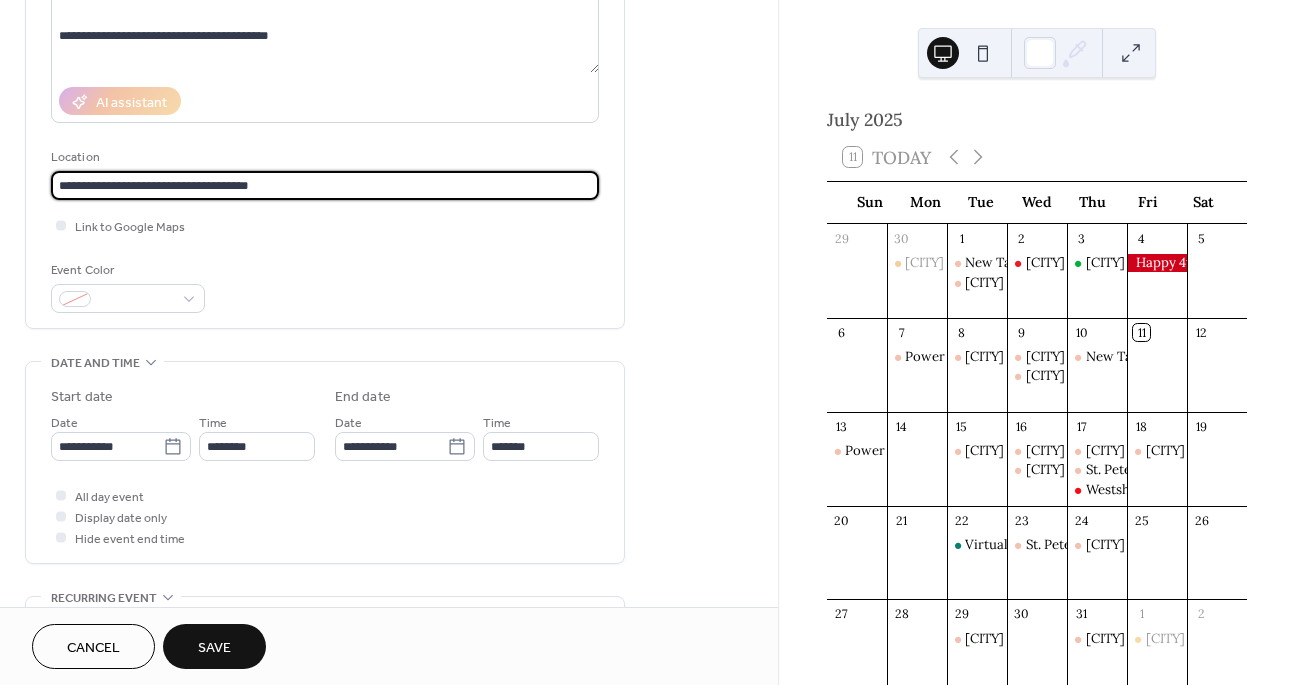 scroll, scrollTop: 298, scrollLeft: 0, axis: vertical 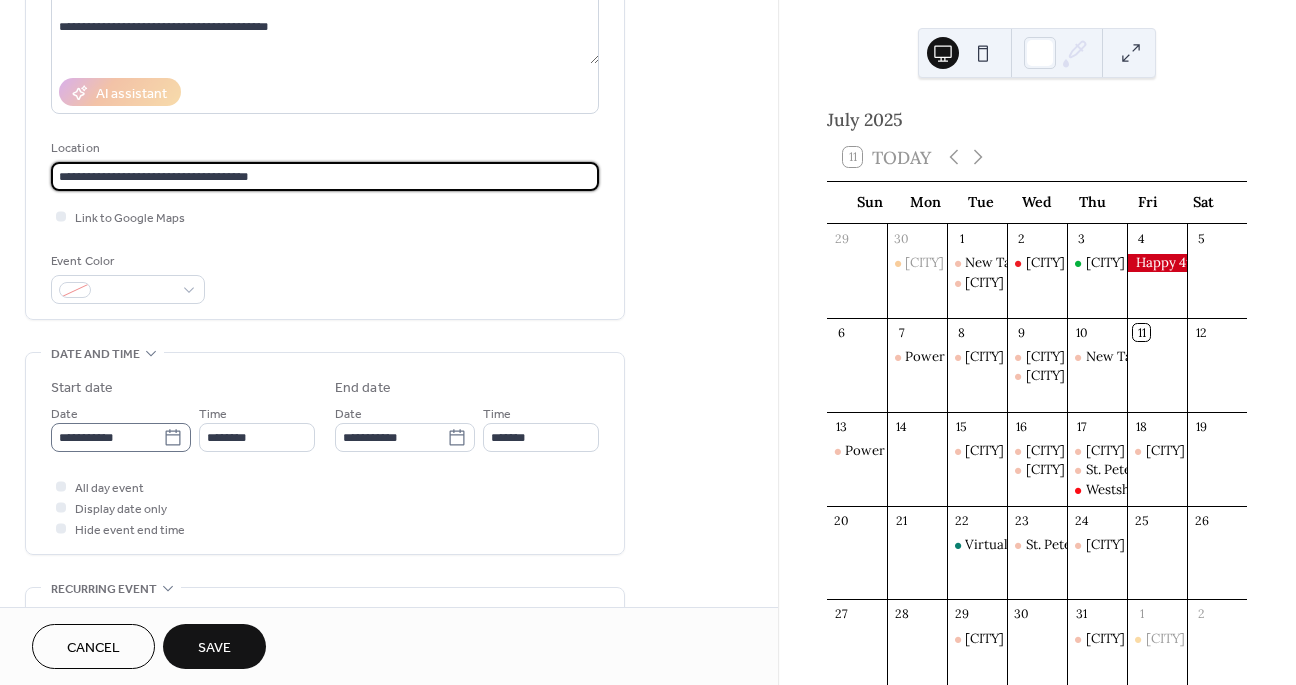 type on "**********" 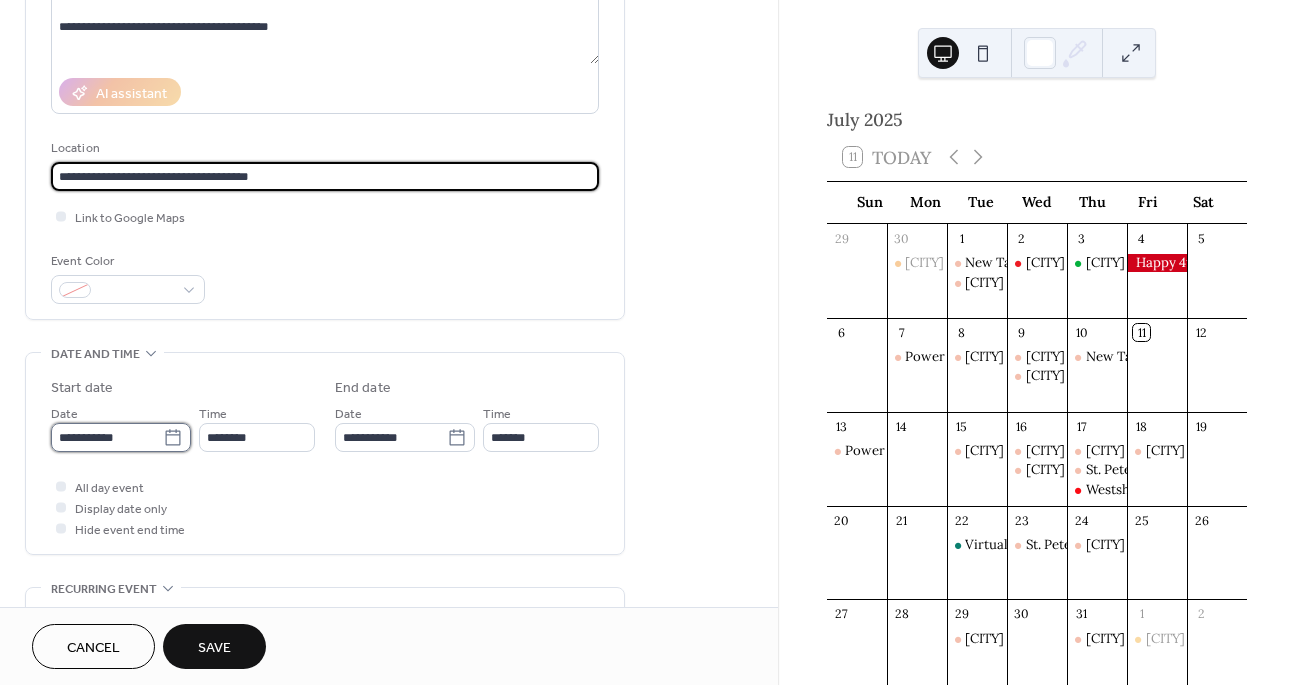 click on "**********" at bounding box center [107, 437] 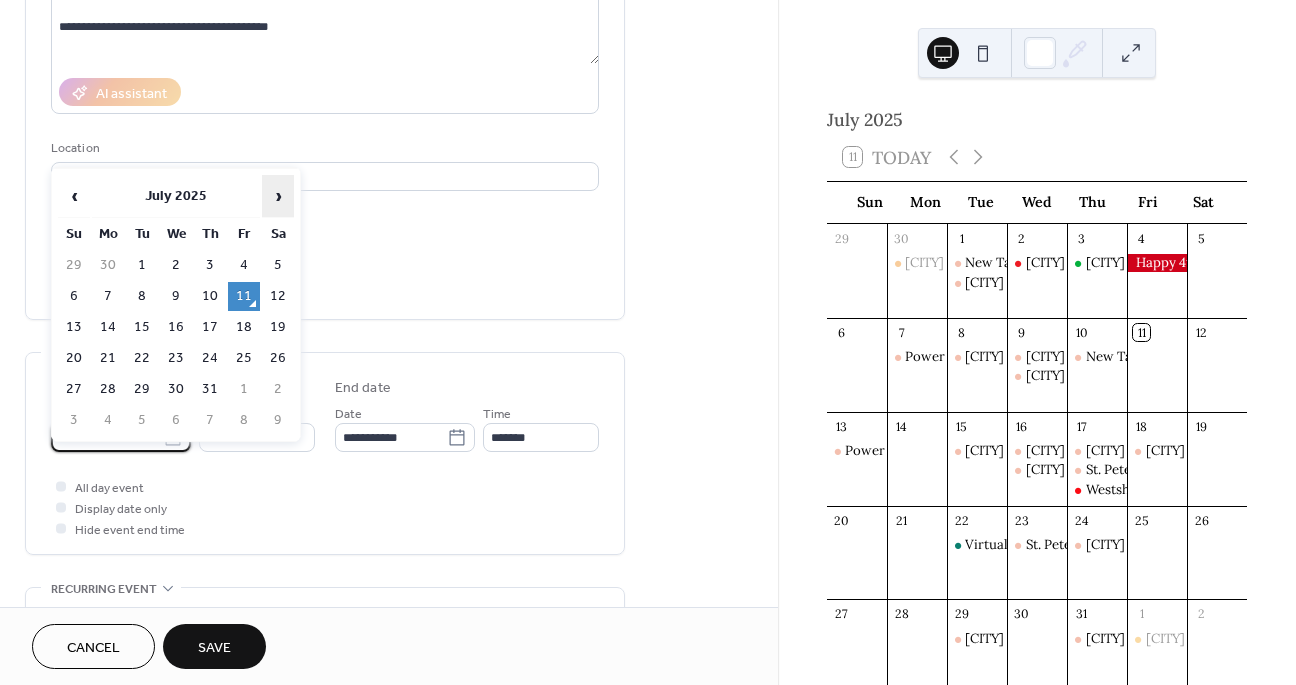 click on "›" at bounding box center (278, 196) 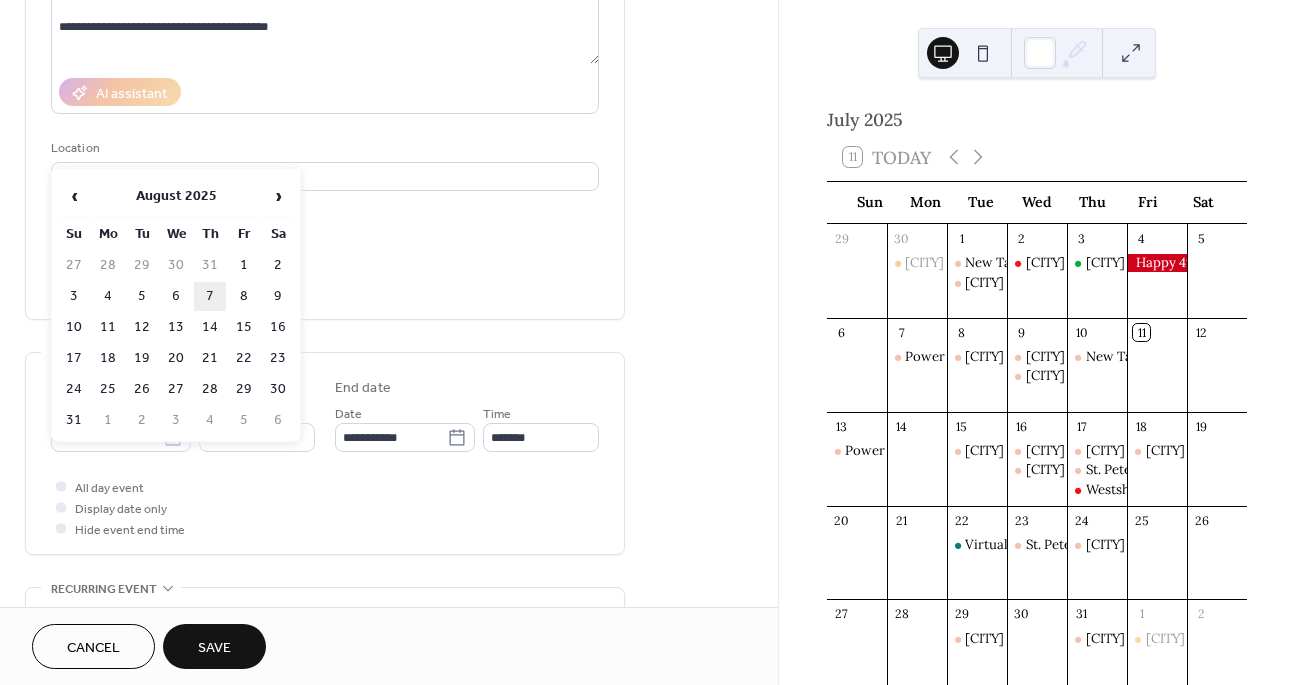 click on "7" at bounding box center (210, 296) 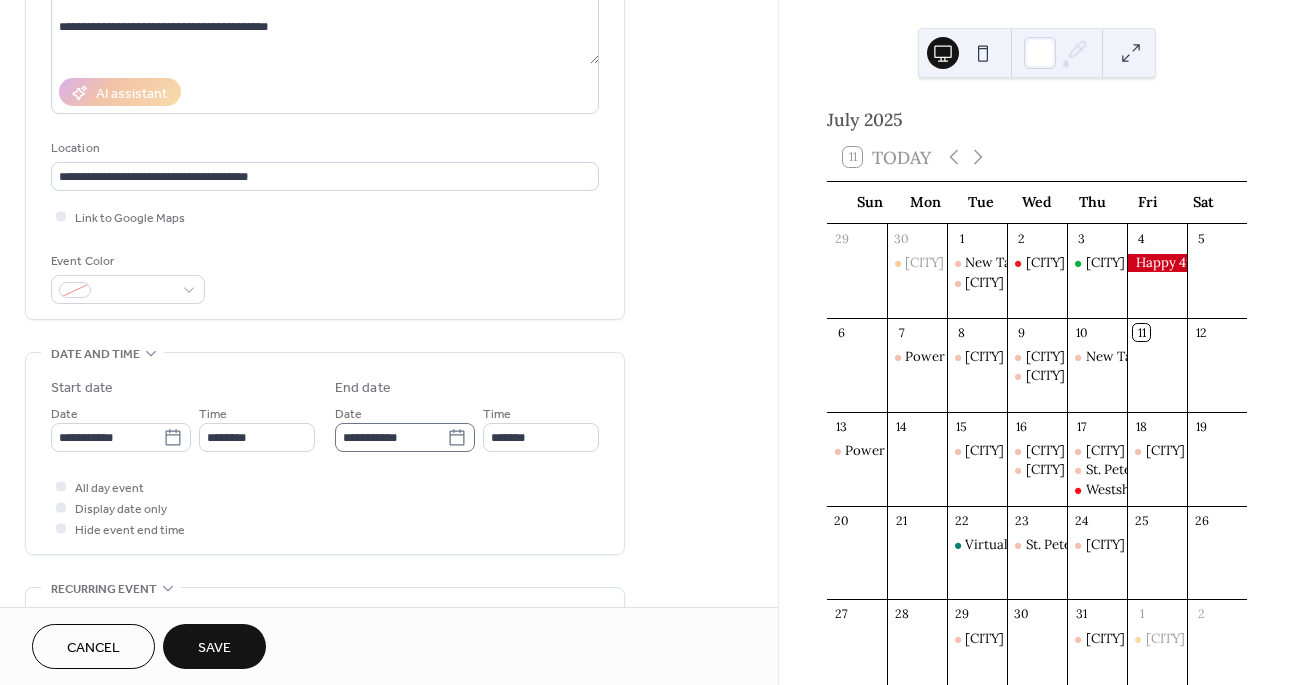 click 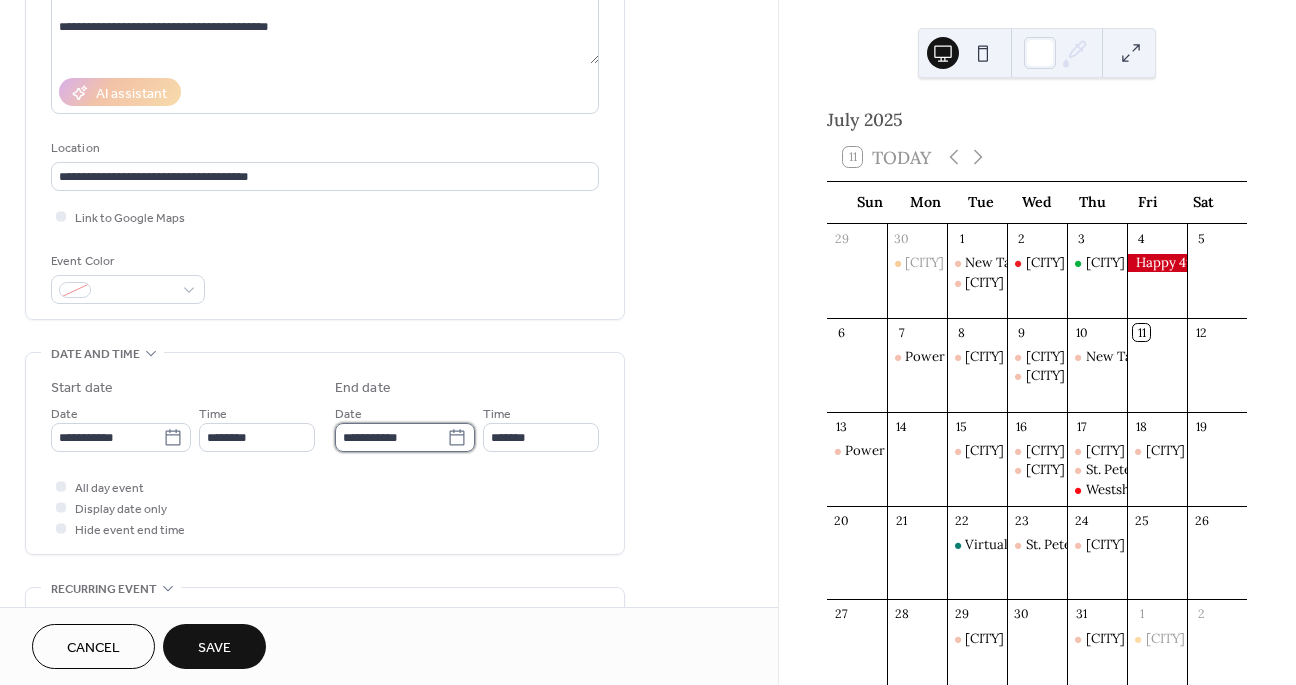 click on "**********" at bounding box center (391, 437) 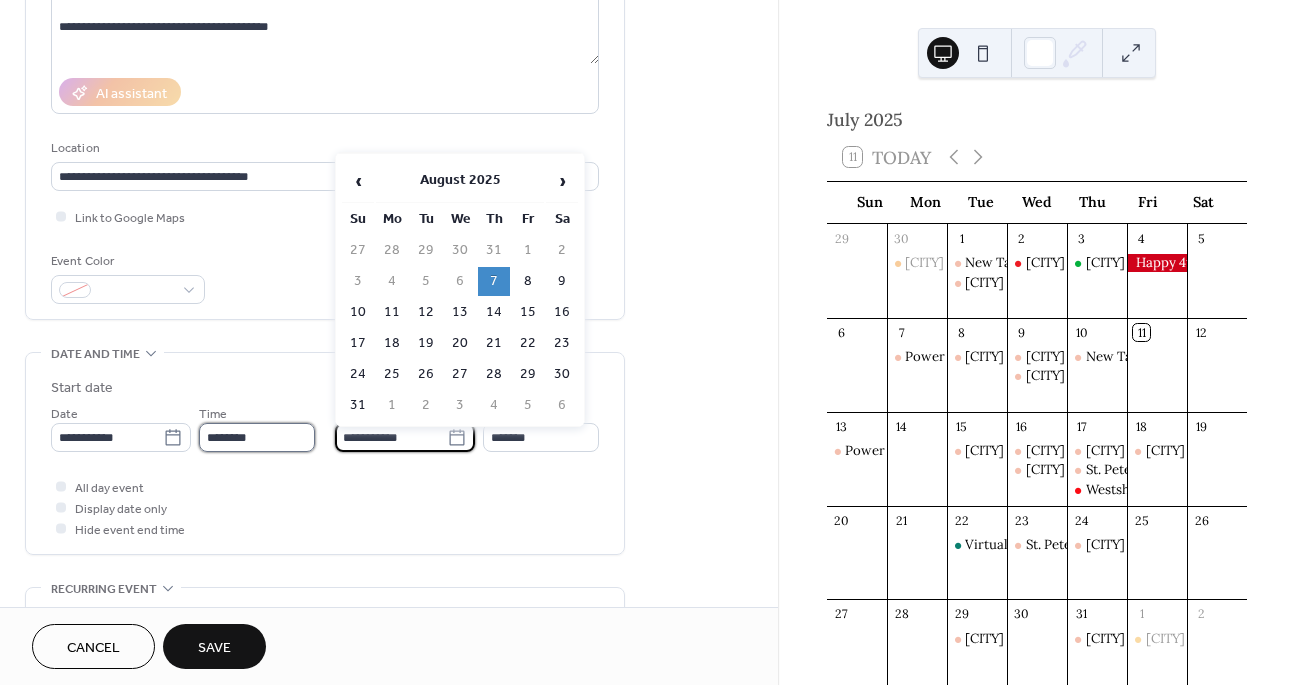 click on "********" at bounding box center (257, 437) 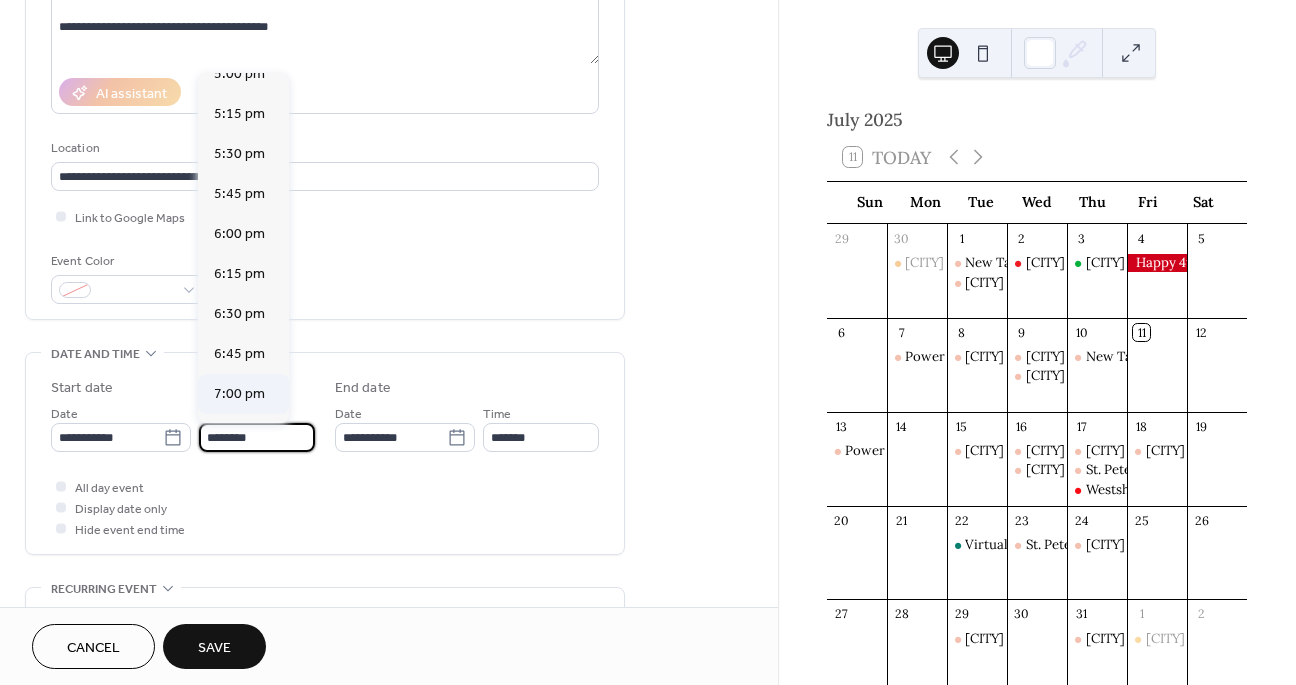 scroll, scrollTop: 2737, scrollLeft: 0, axis: vertical 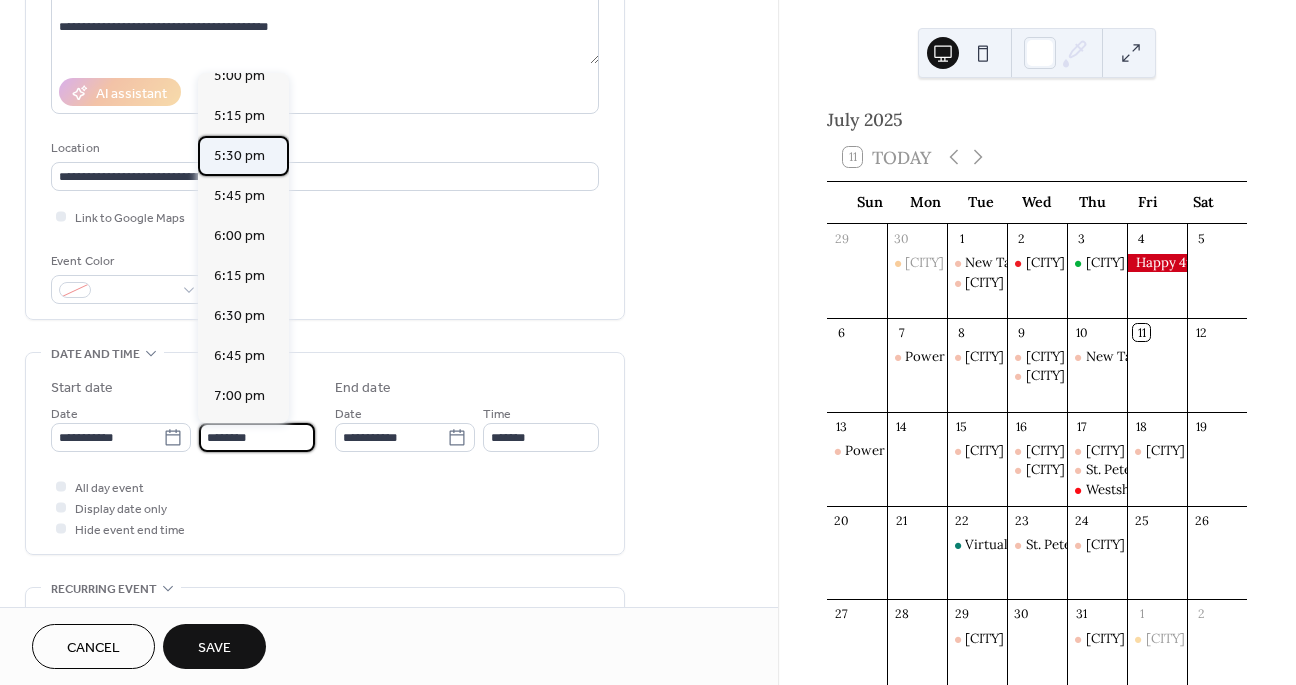 click on "5:30 pm" at bounding box center [239, 156] 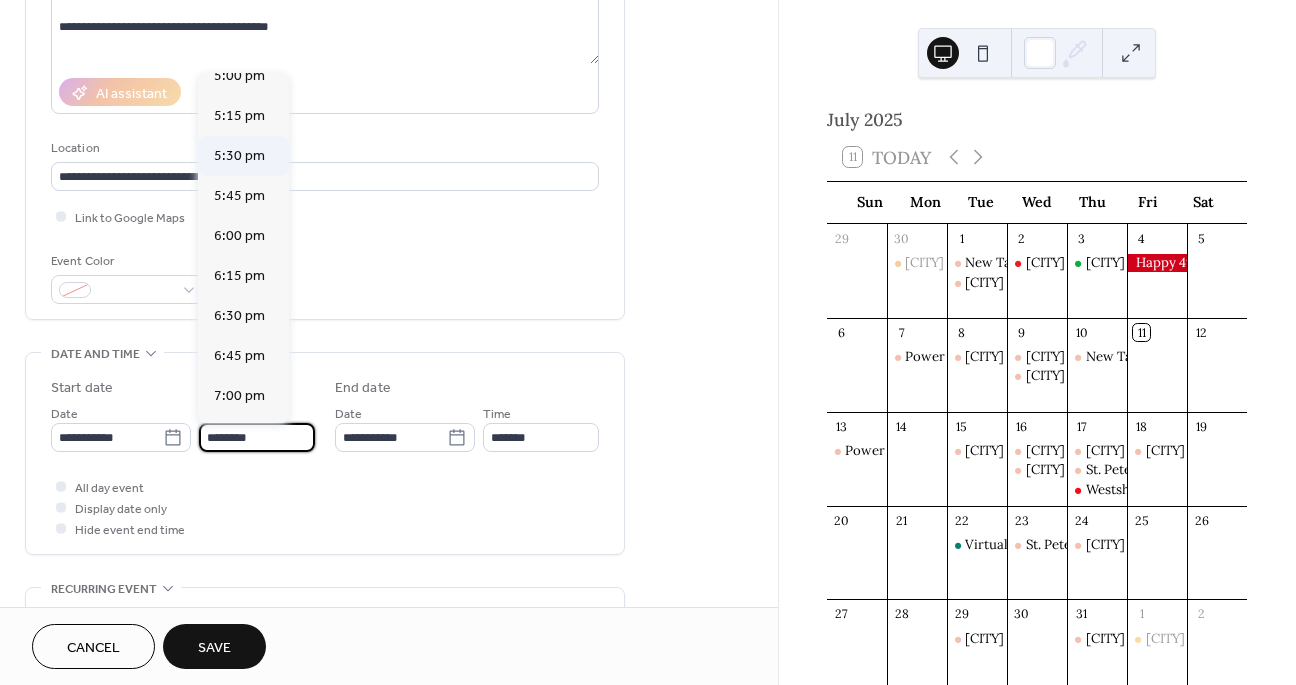 type on "*******" 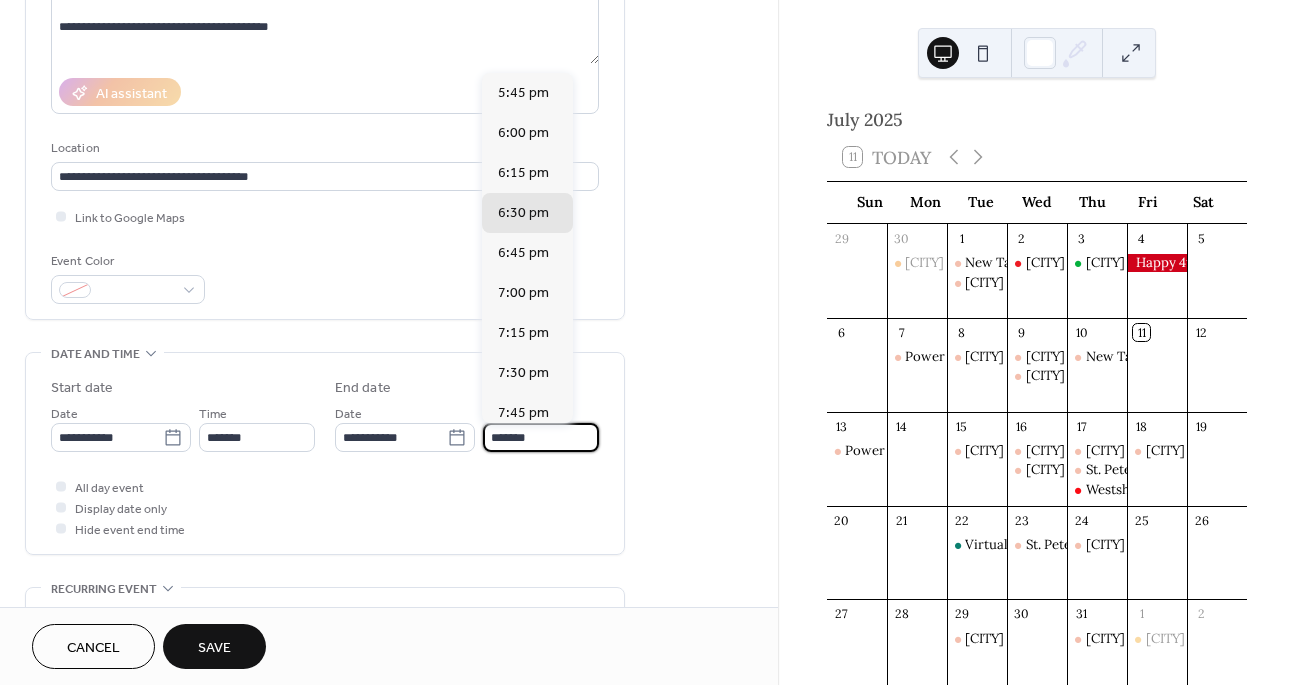 click on "*******" at bounding box center [541, 437] 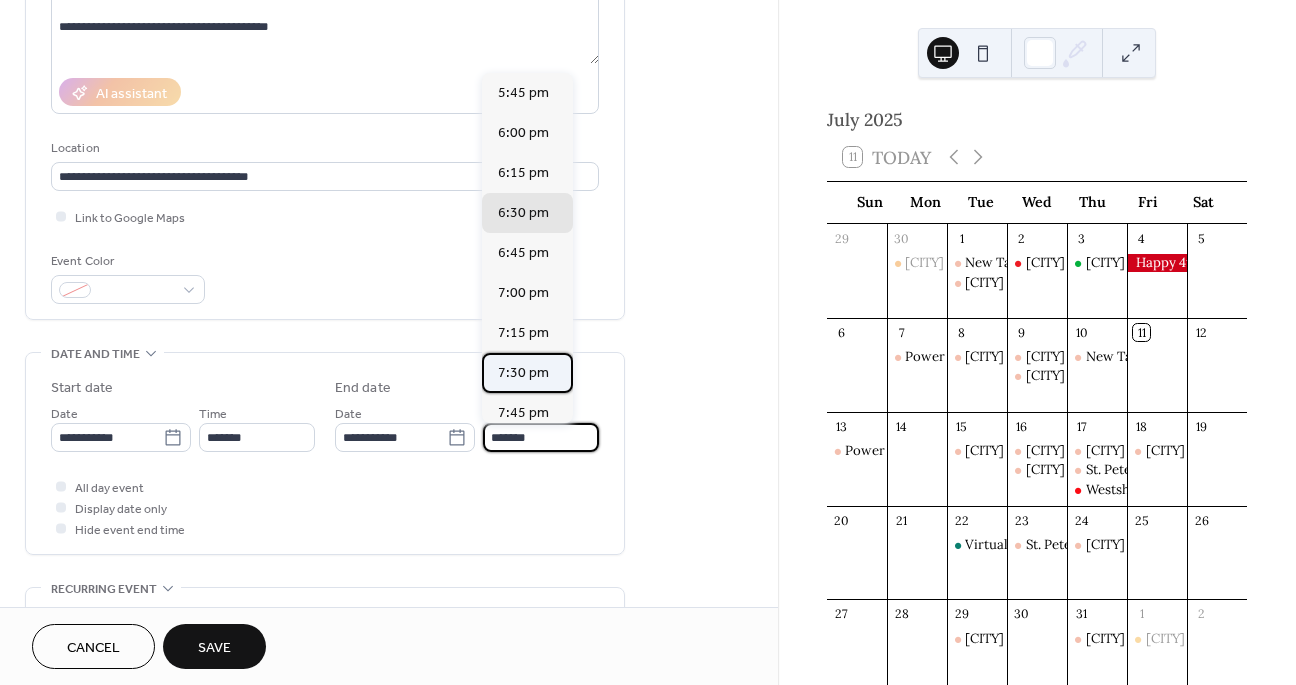 click on "7:30 pm" at bounding box center [523, 373] 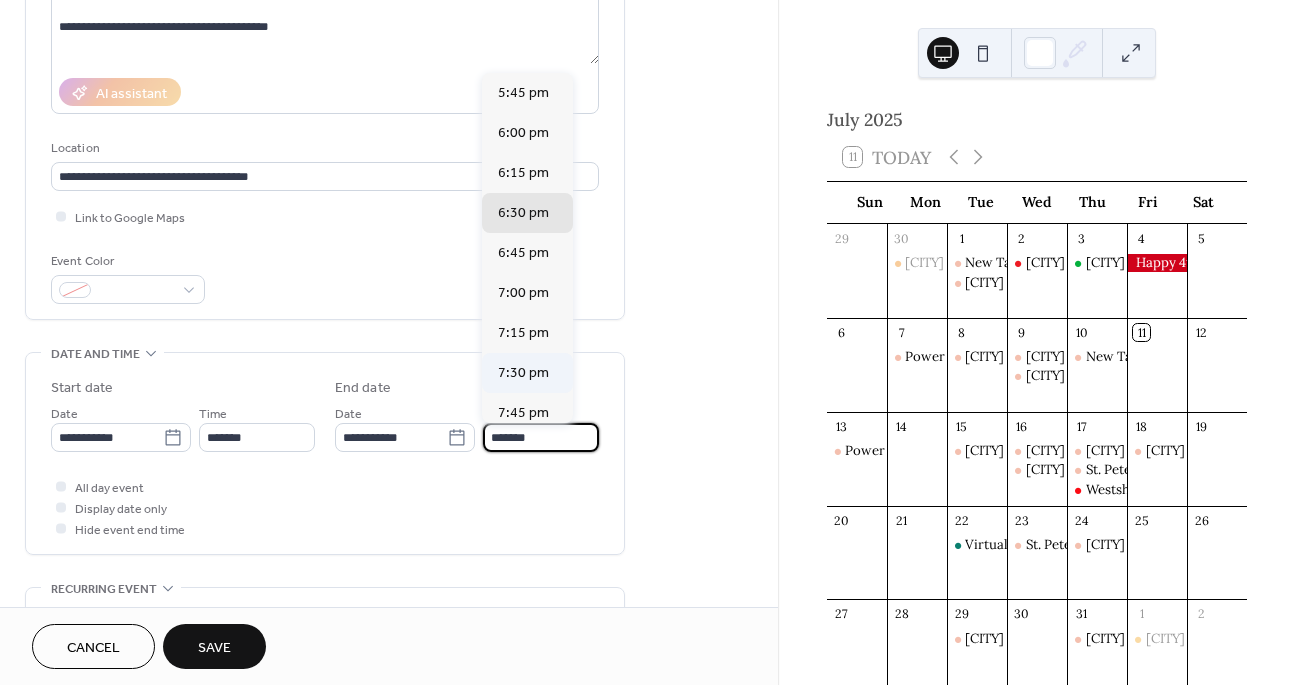 type on "*******" 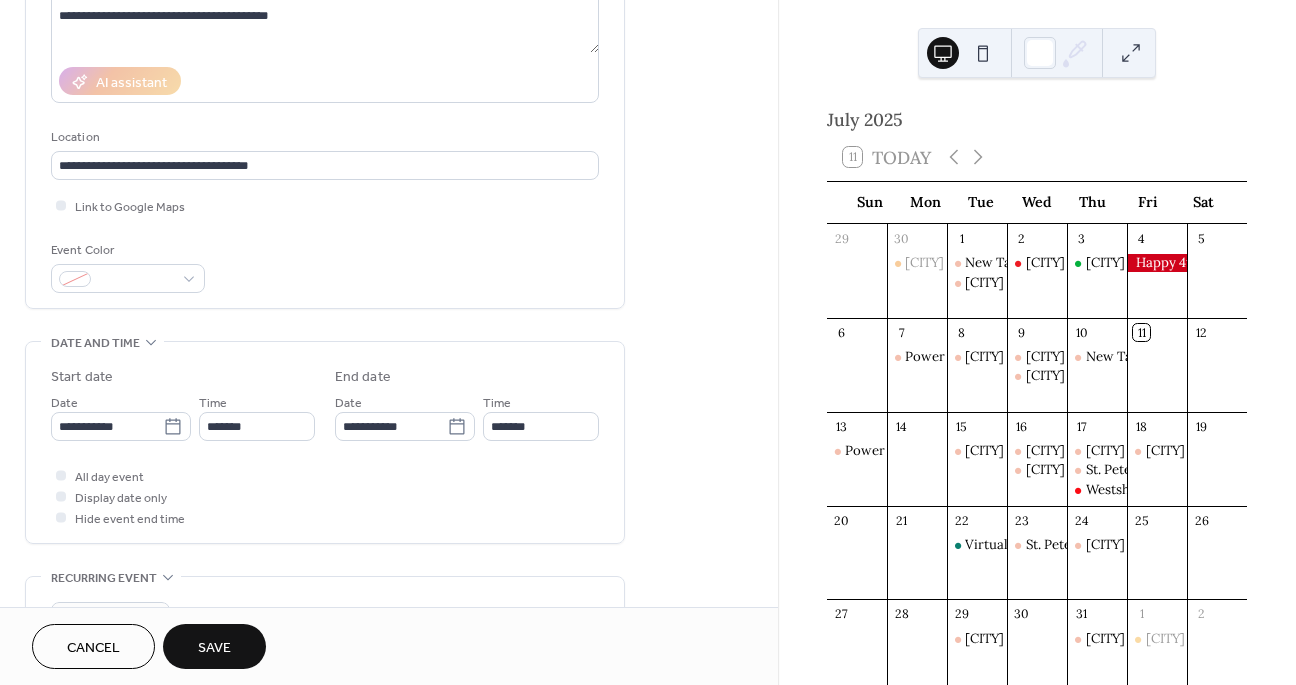 scroll, scrollTop: 294, scrollLeft: 0, axis: vertical 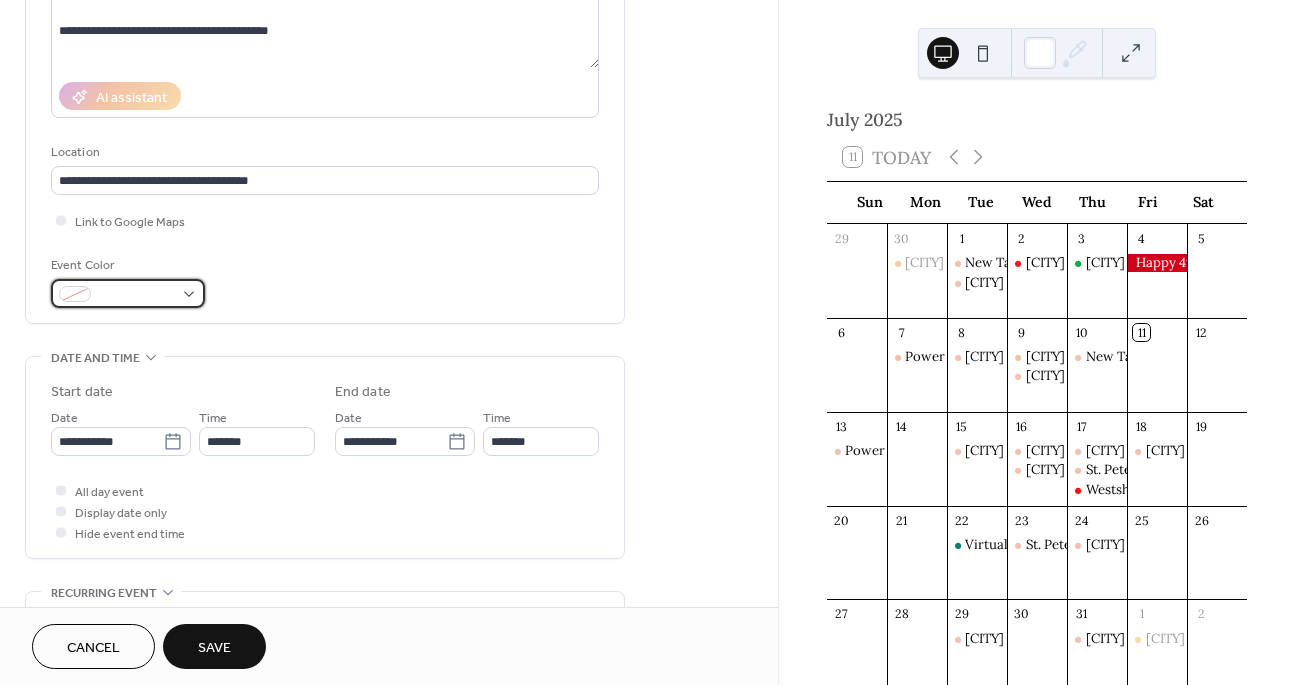 click at bounding box center (128, 293) 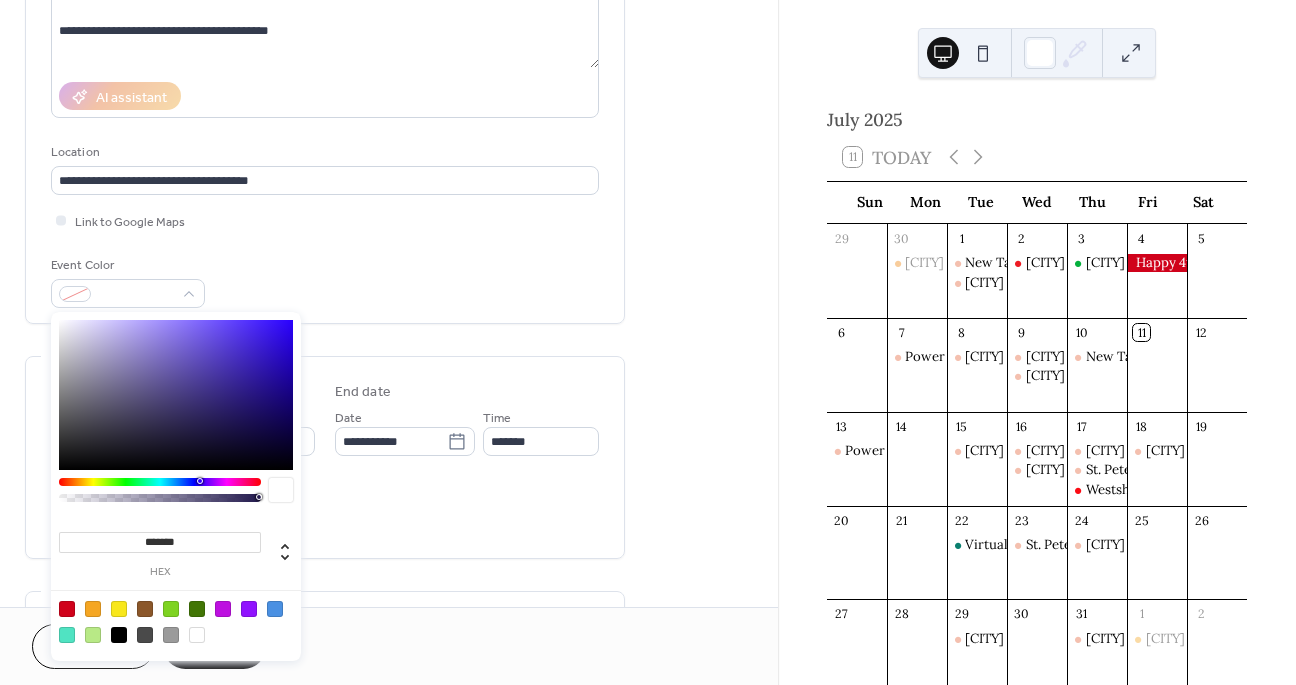click at bounding box center [223, 609] 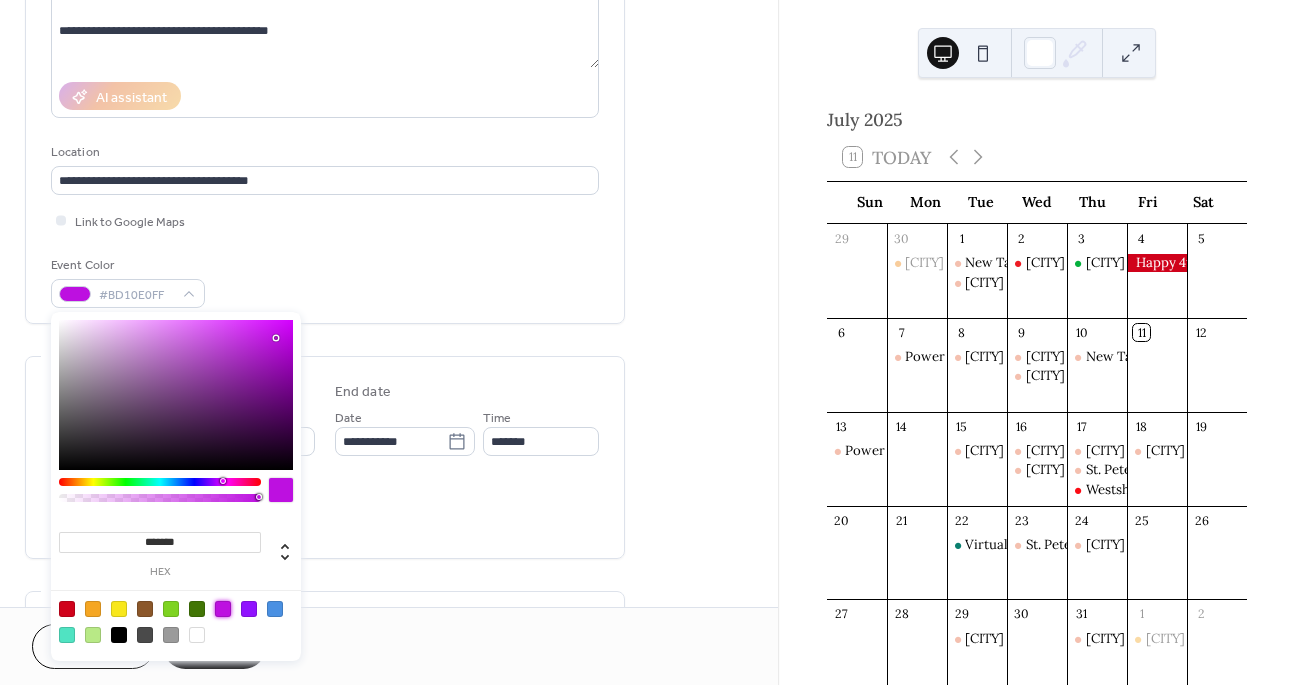 click on "Event Color #BD10E0FF" at bounding box center (325, 281) 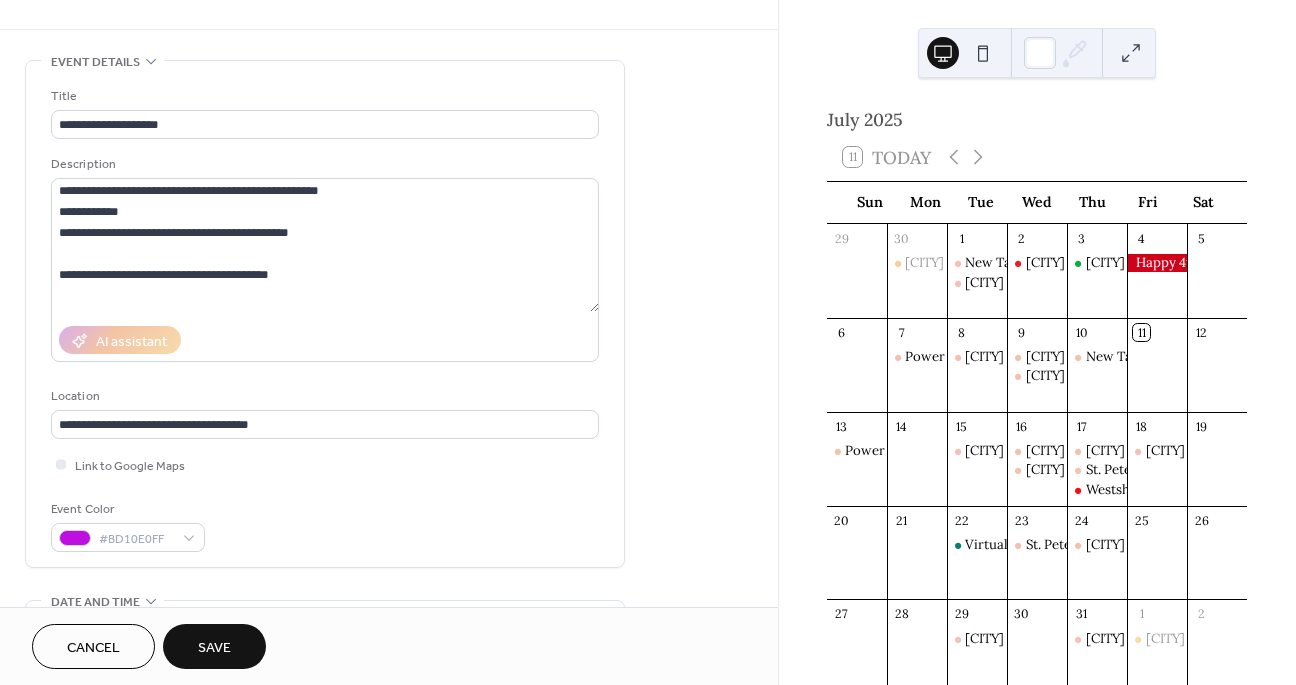 scroll, scrollTop: 42, scrollLeft: 0, axis: vertical 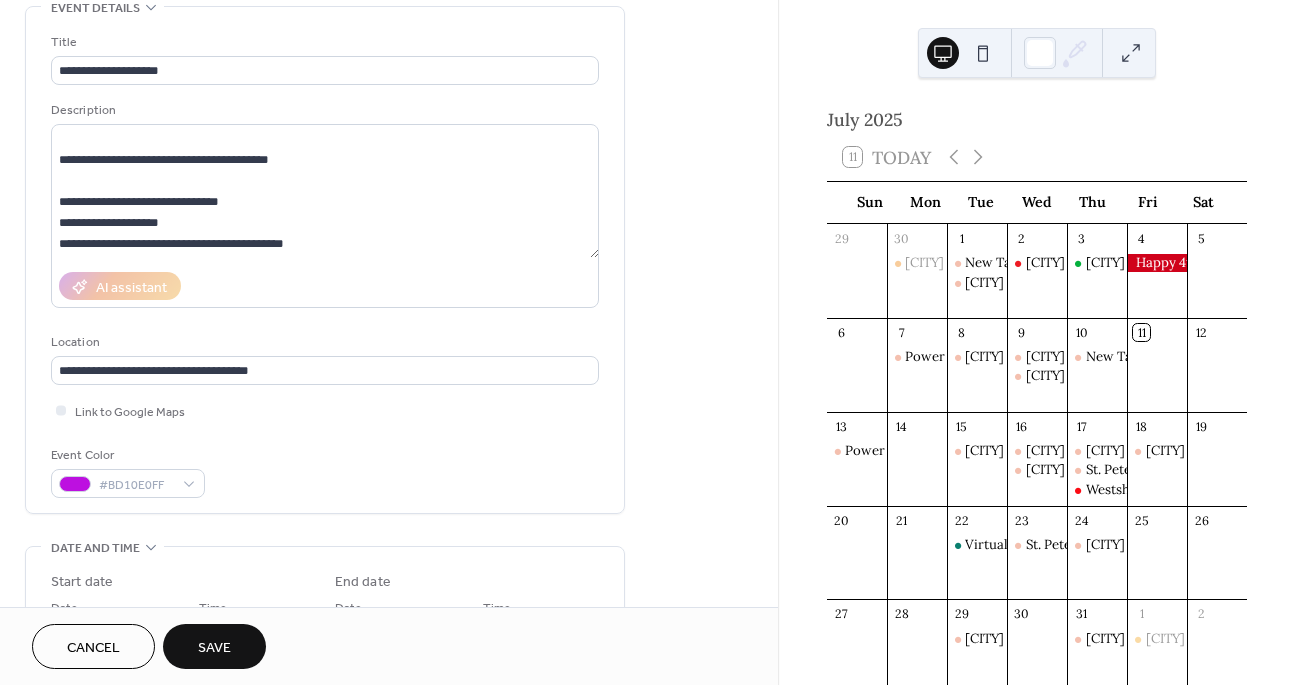 click on "Save" at bounding box center [214, 646] 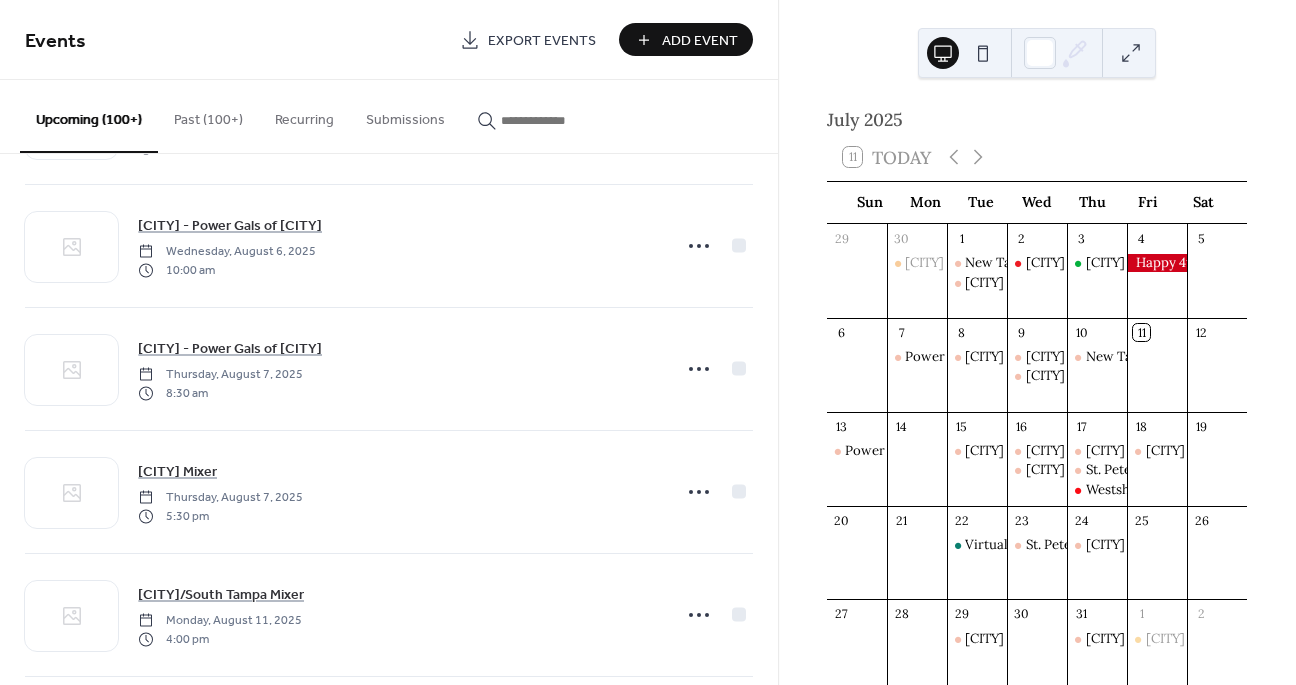 scroll, scrollTop: 2693, scrollLeft: 0, axis: vertical 